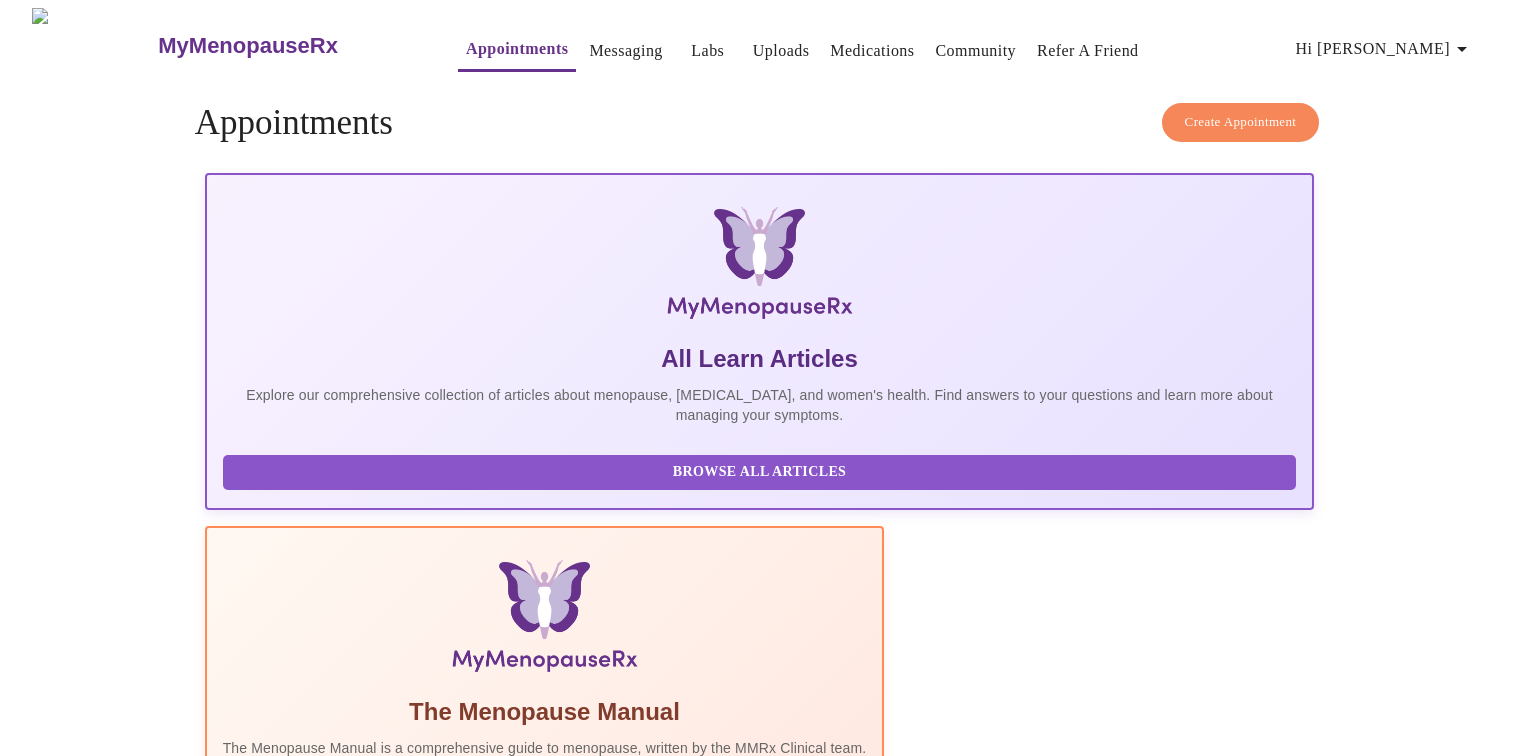 scroll, scrollTop: 0, scrollLeft: 0, axis: both 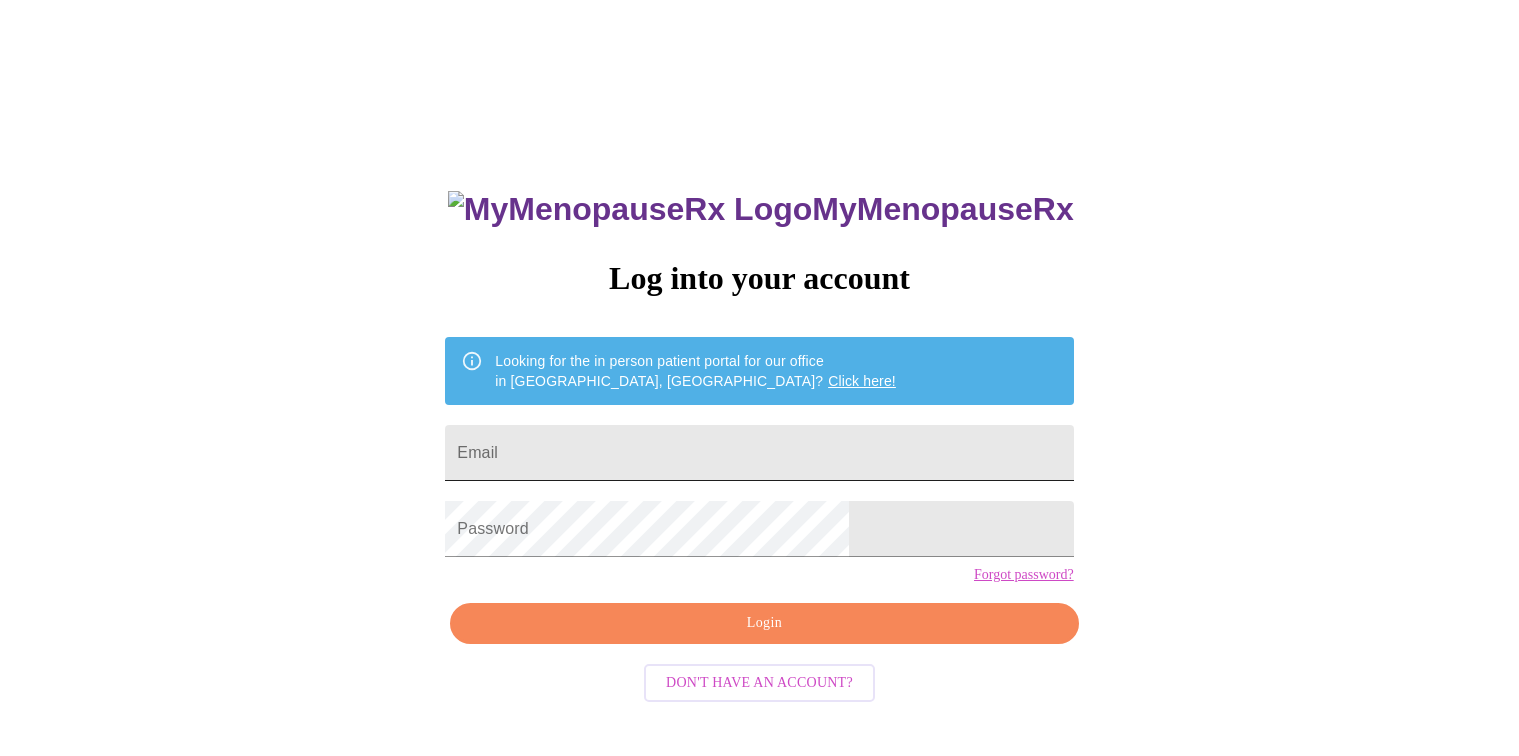 click on "Email" at bounding box center (759, 453) 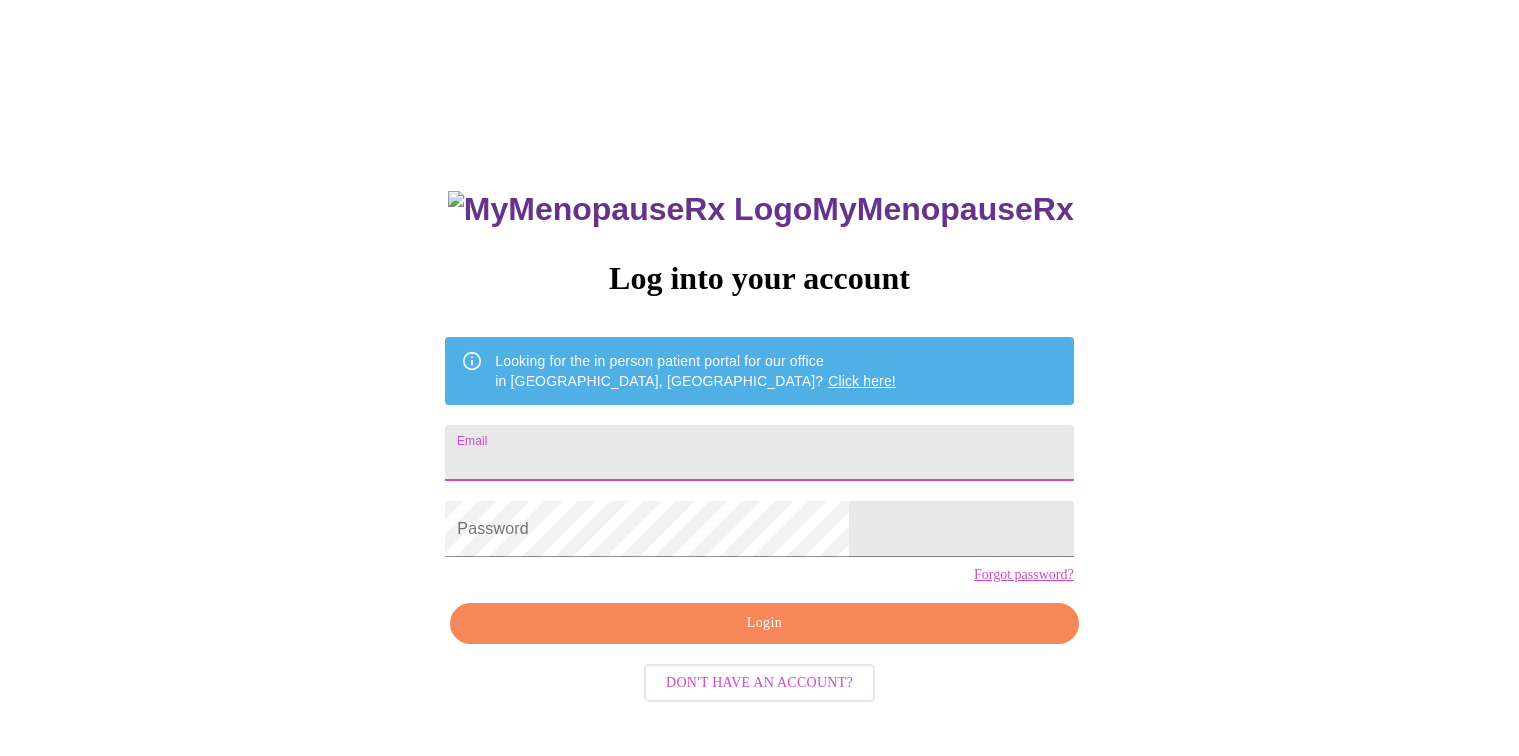 type on "pebbletrailz5@att.net" 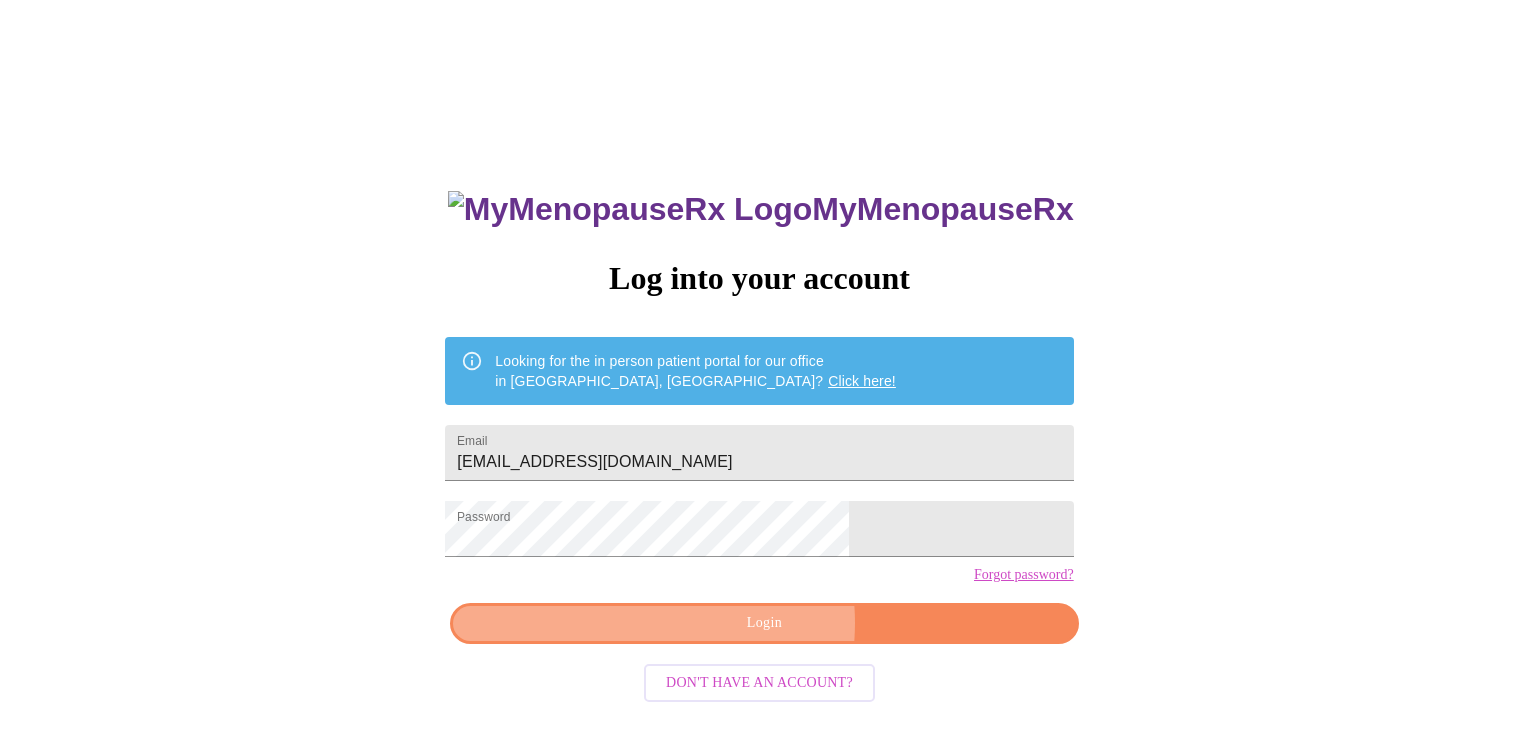 click on "Login" at bounding box center [764, 623] 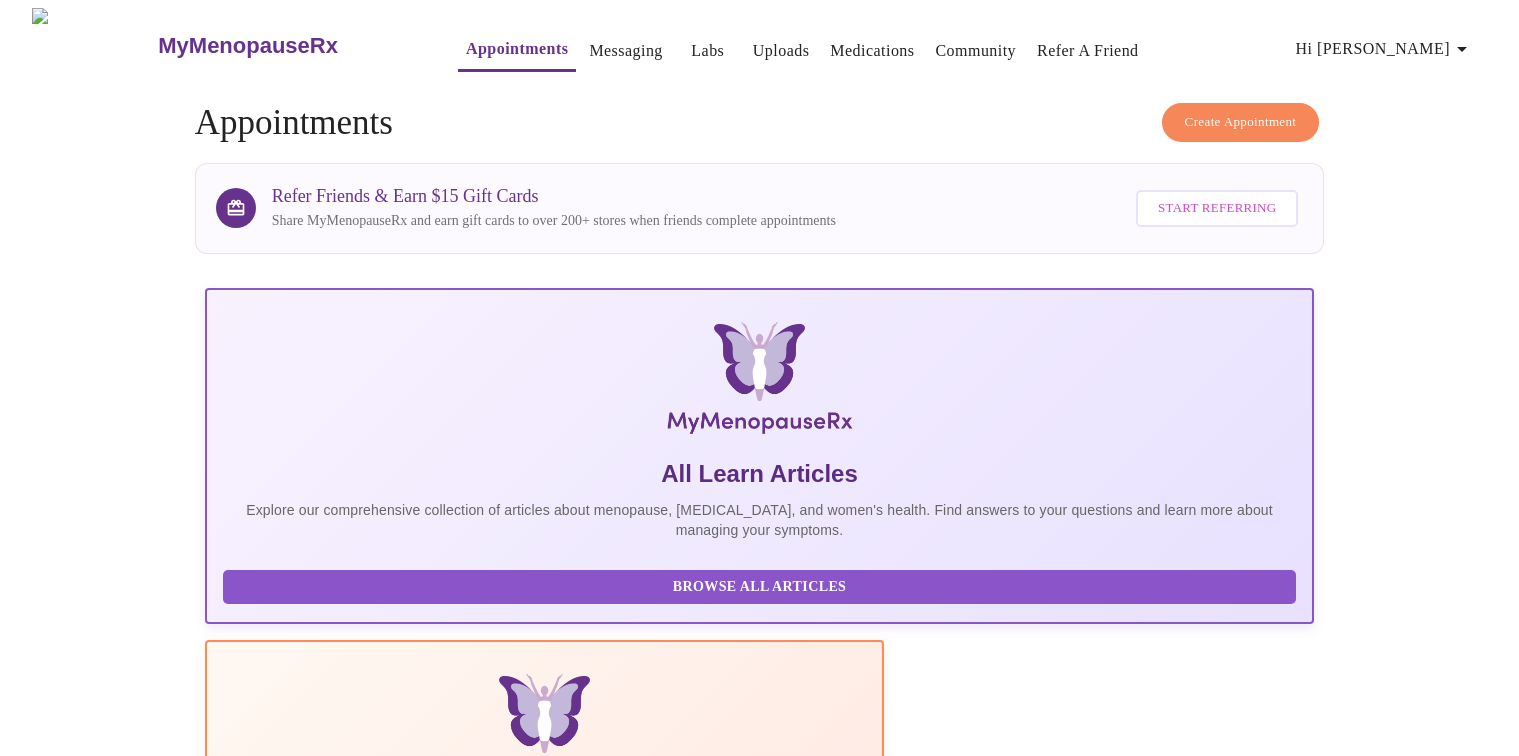 click on "Hi [PERSON_NAME]" at bounding box center (1385, 49) 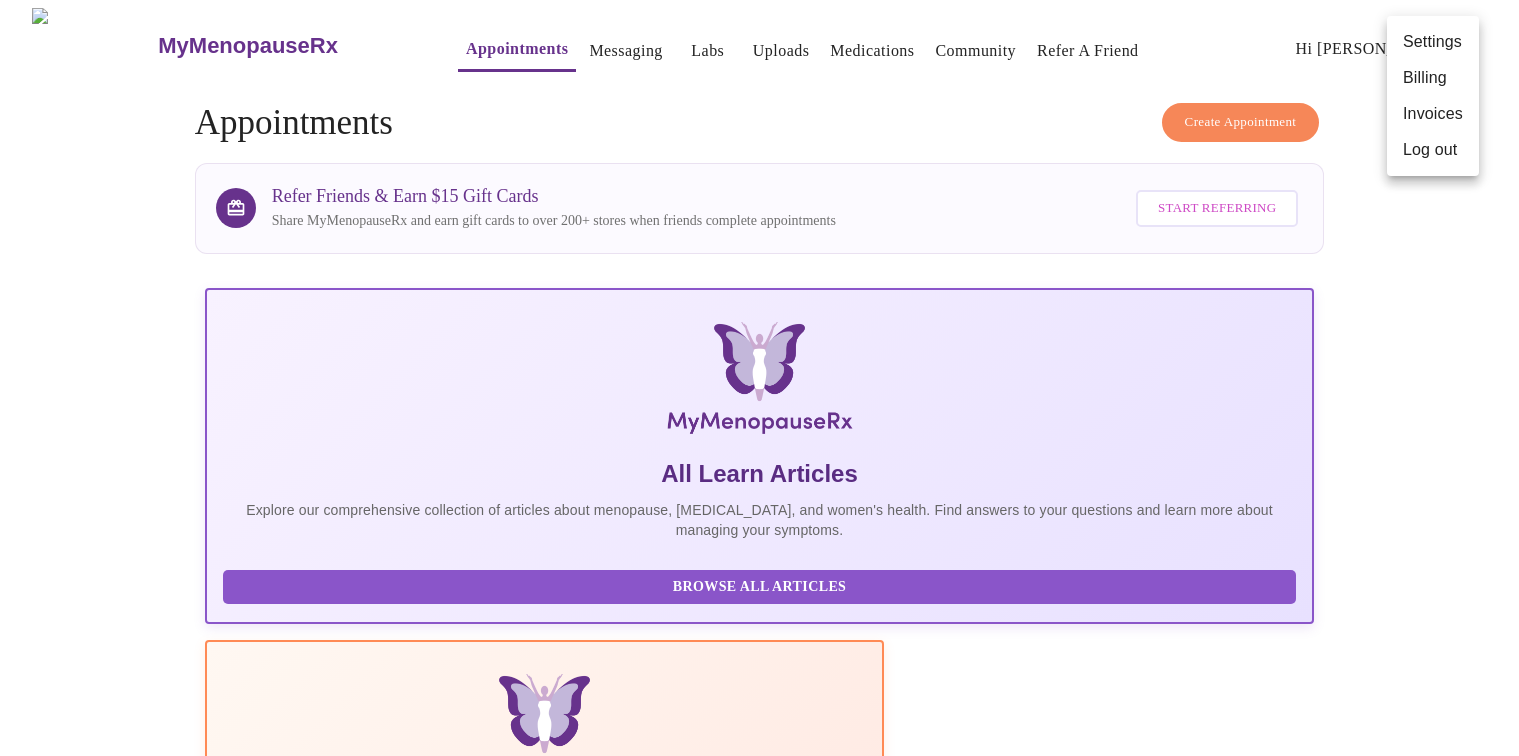 click on "Billing" at bounding box center [1433, 78] 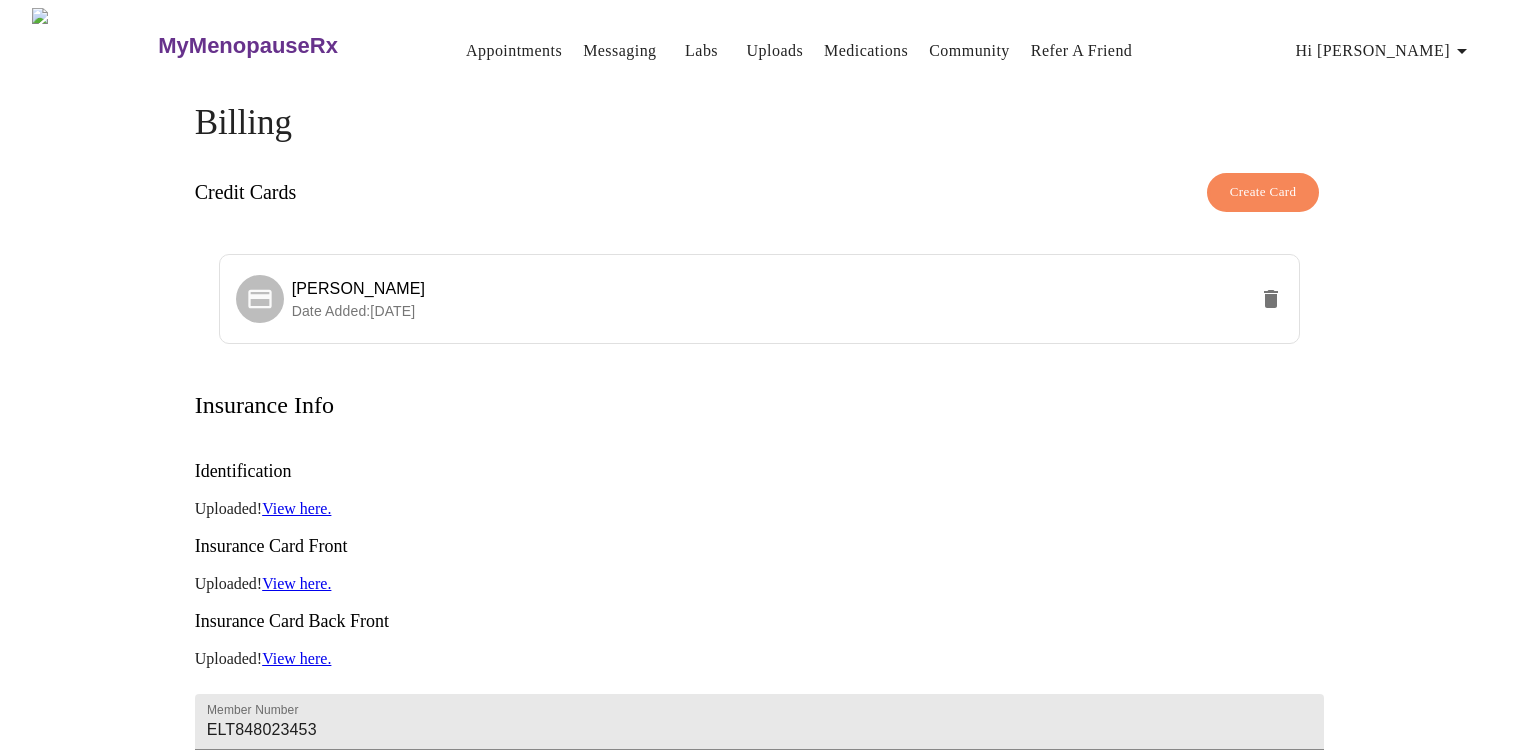 click on "View here." at bounding box center (296, 508) 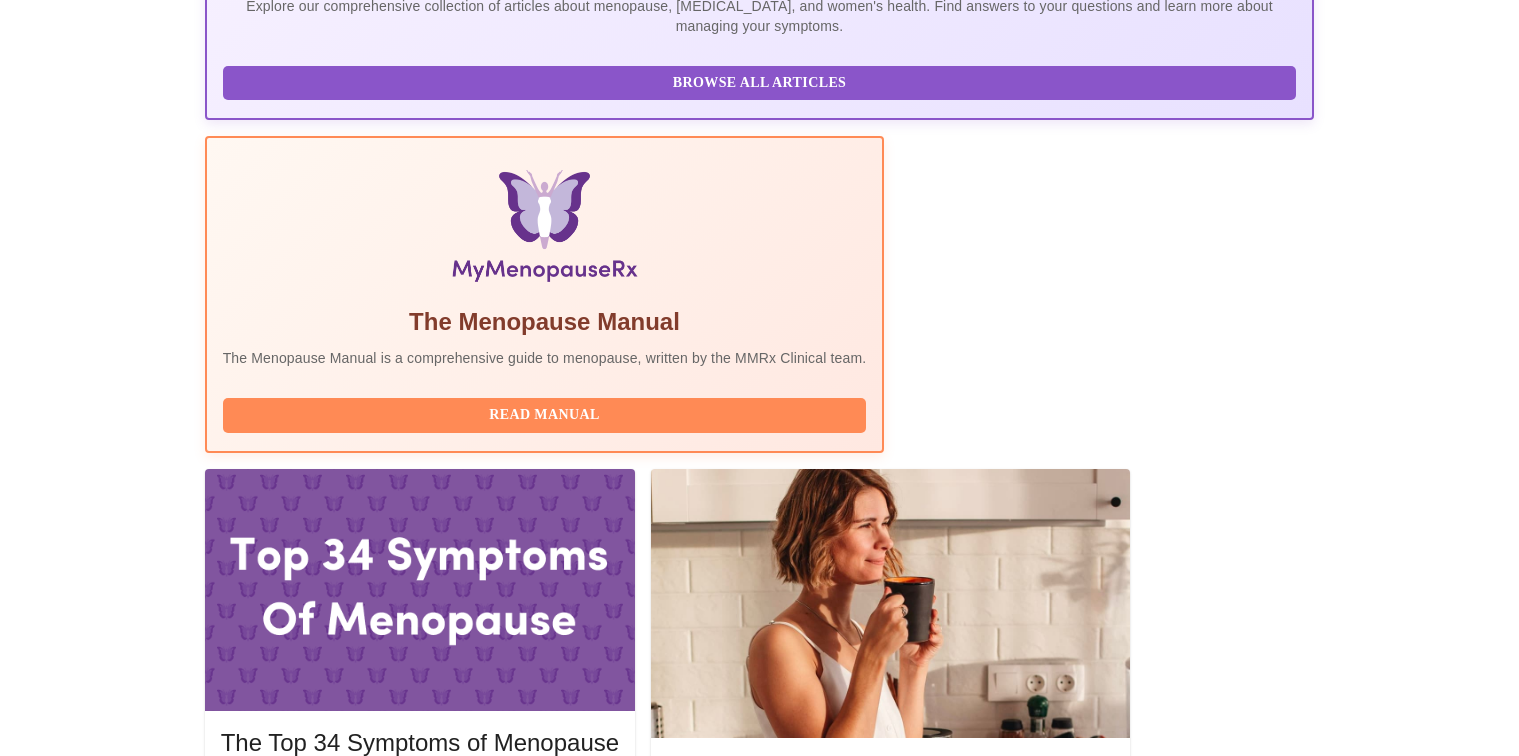 scroll, scrollTop: 570, scrollLeft: 0, axis: vertical 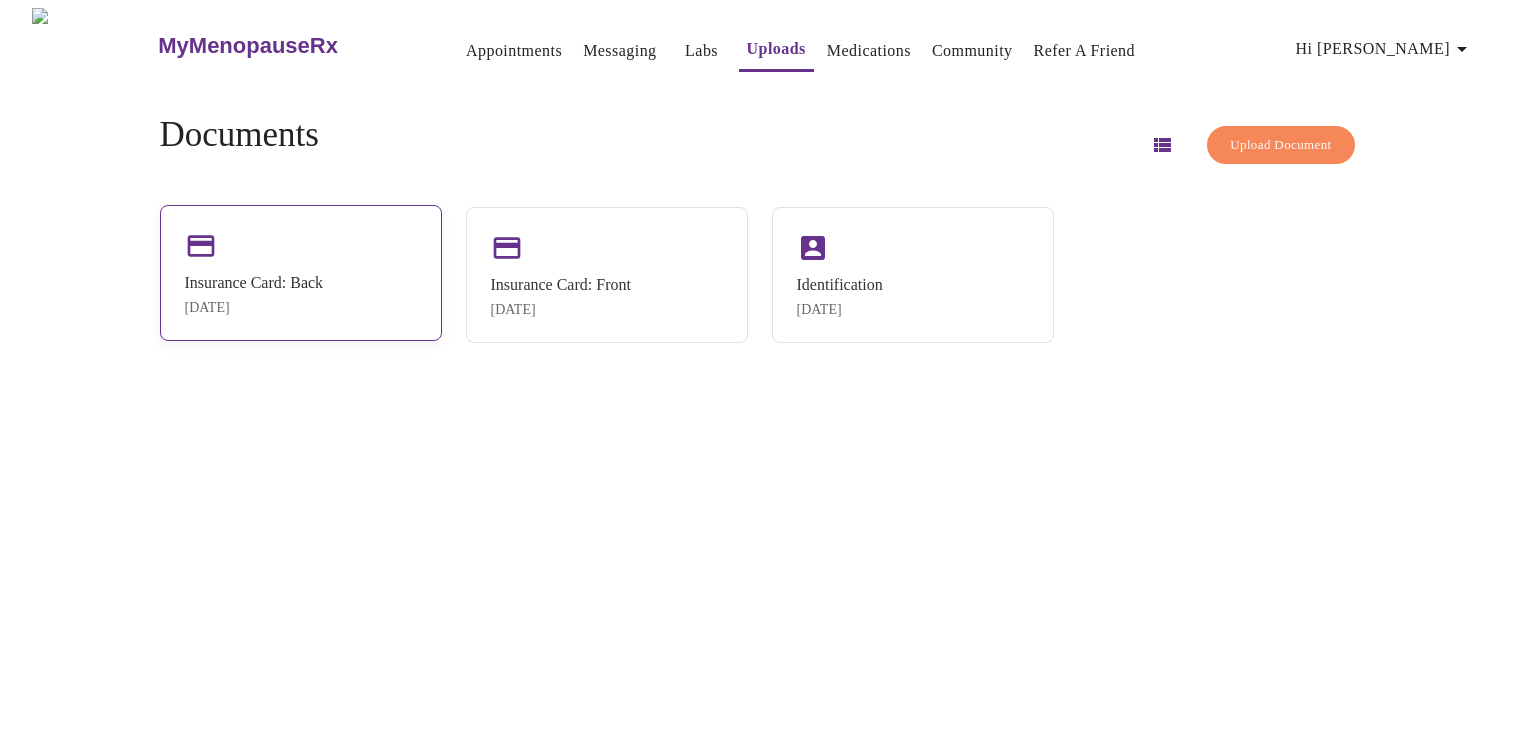 click on "Insurance Card: Back" at bounding box center [254, 283] 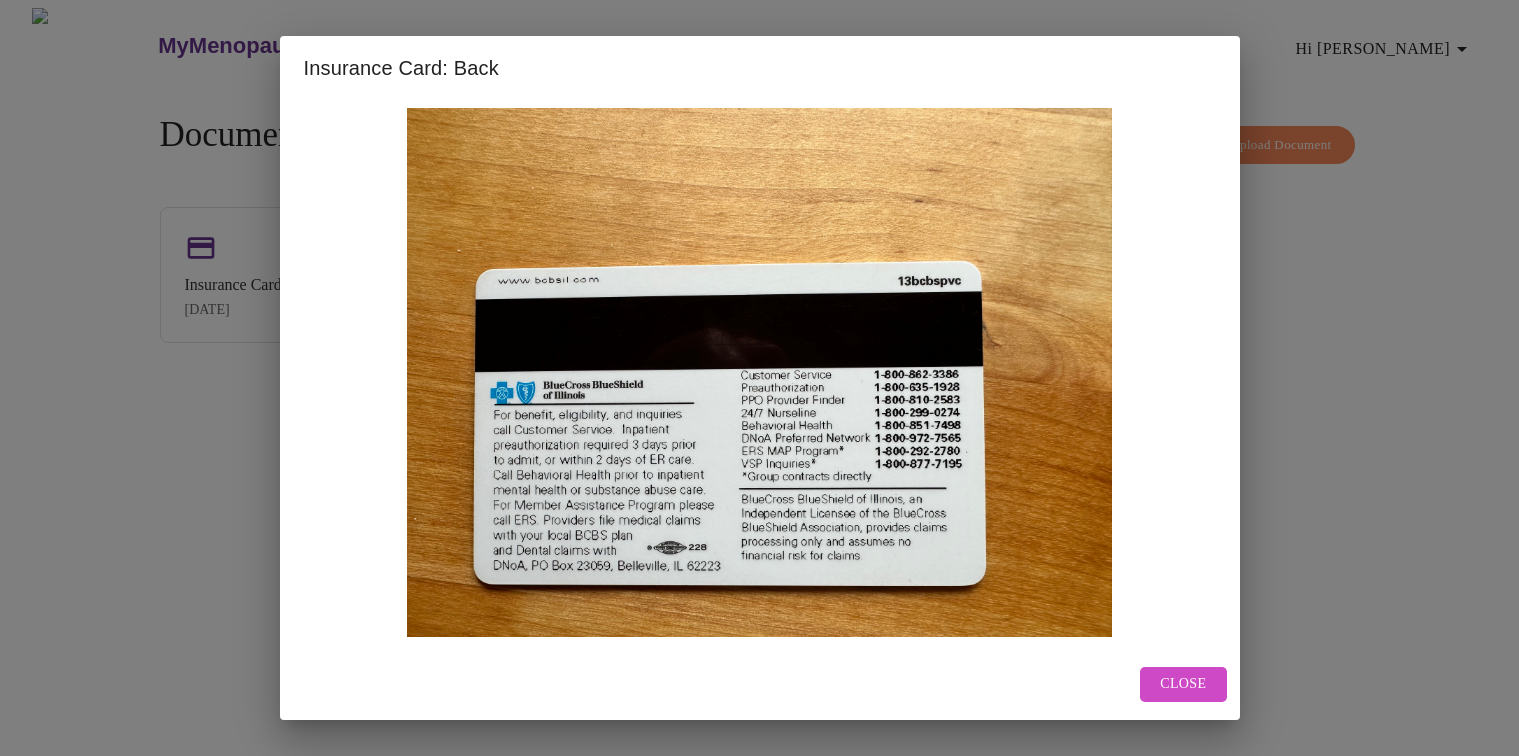click on "Close" at bounding box center [1183, 684] 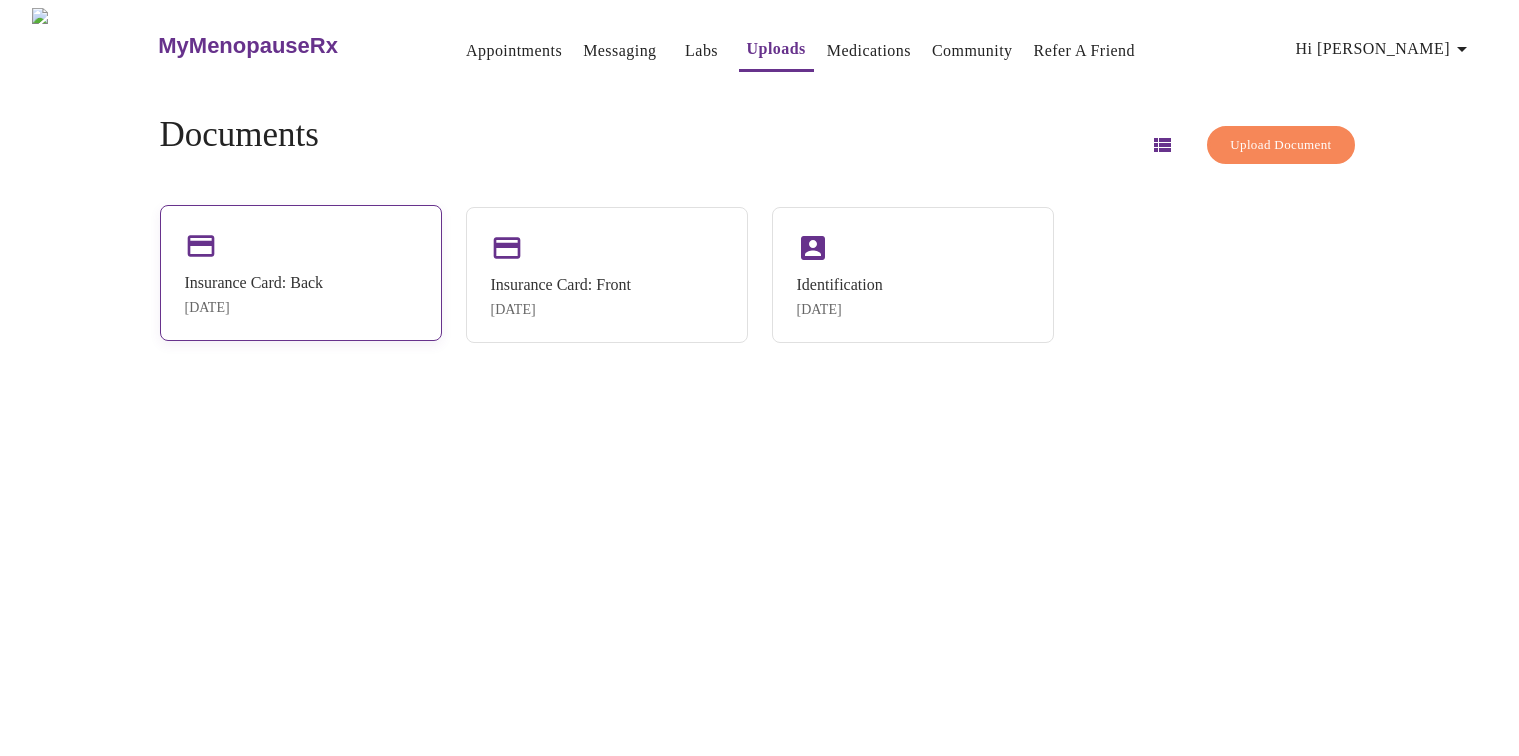 click on "Insurance Card: Back May 19, 2025" at bounding box center (254, 295) 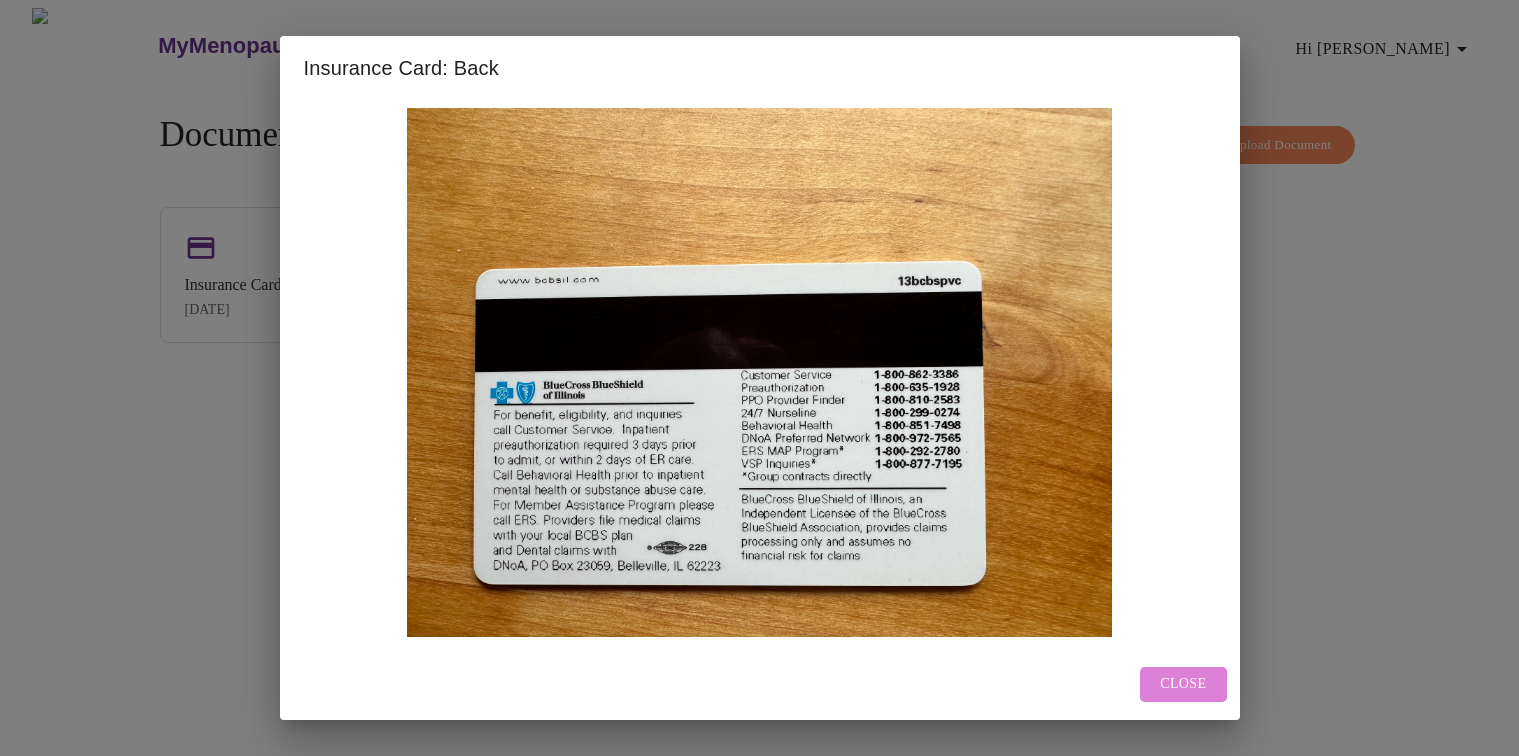 click on "Close" at bounding box center [1183, 684] 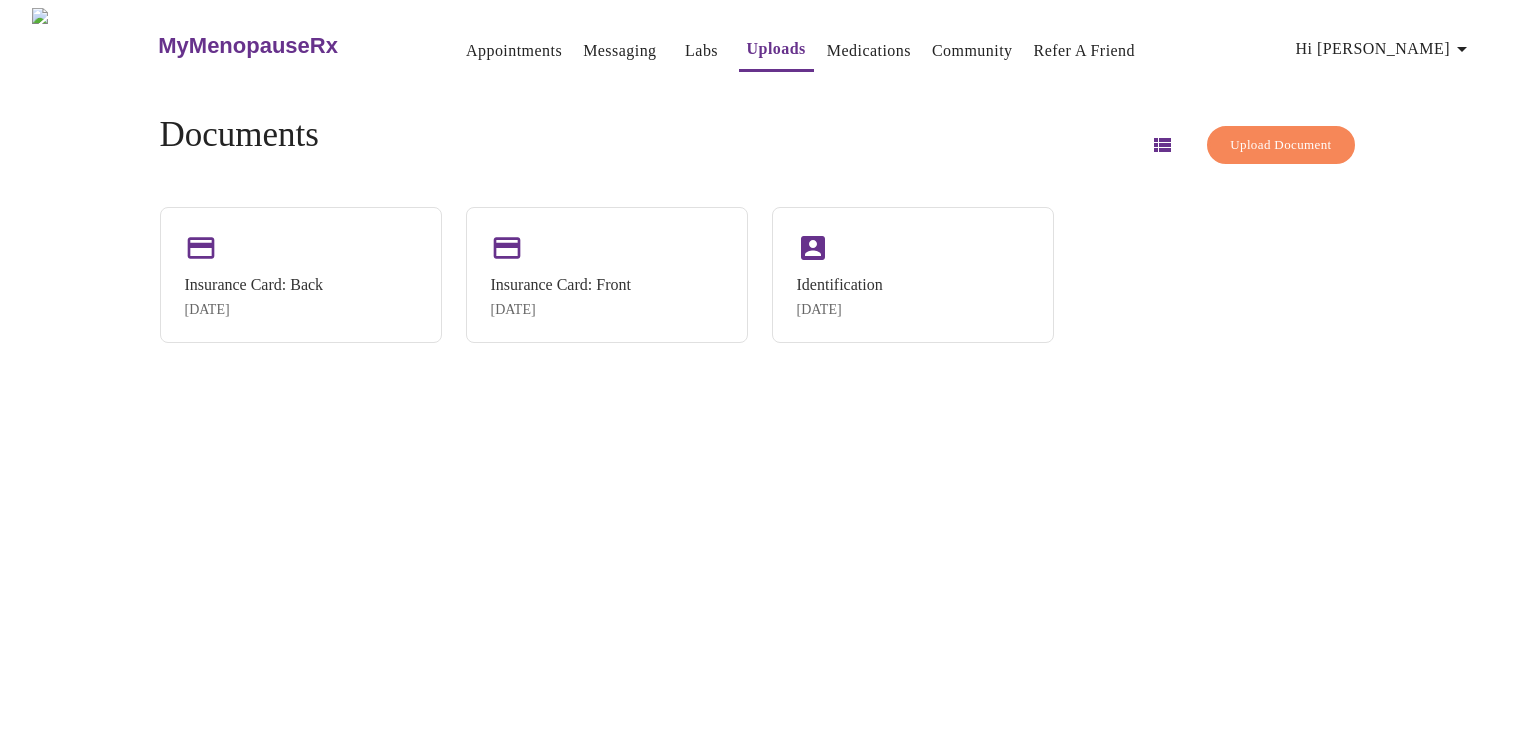 click on "Upload Document" at bounding box center (1280, 145) 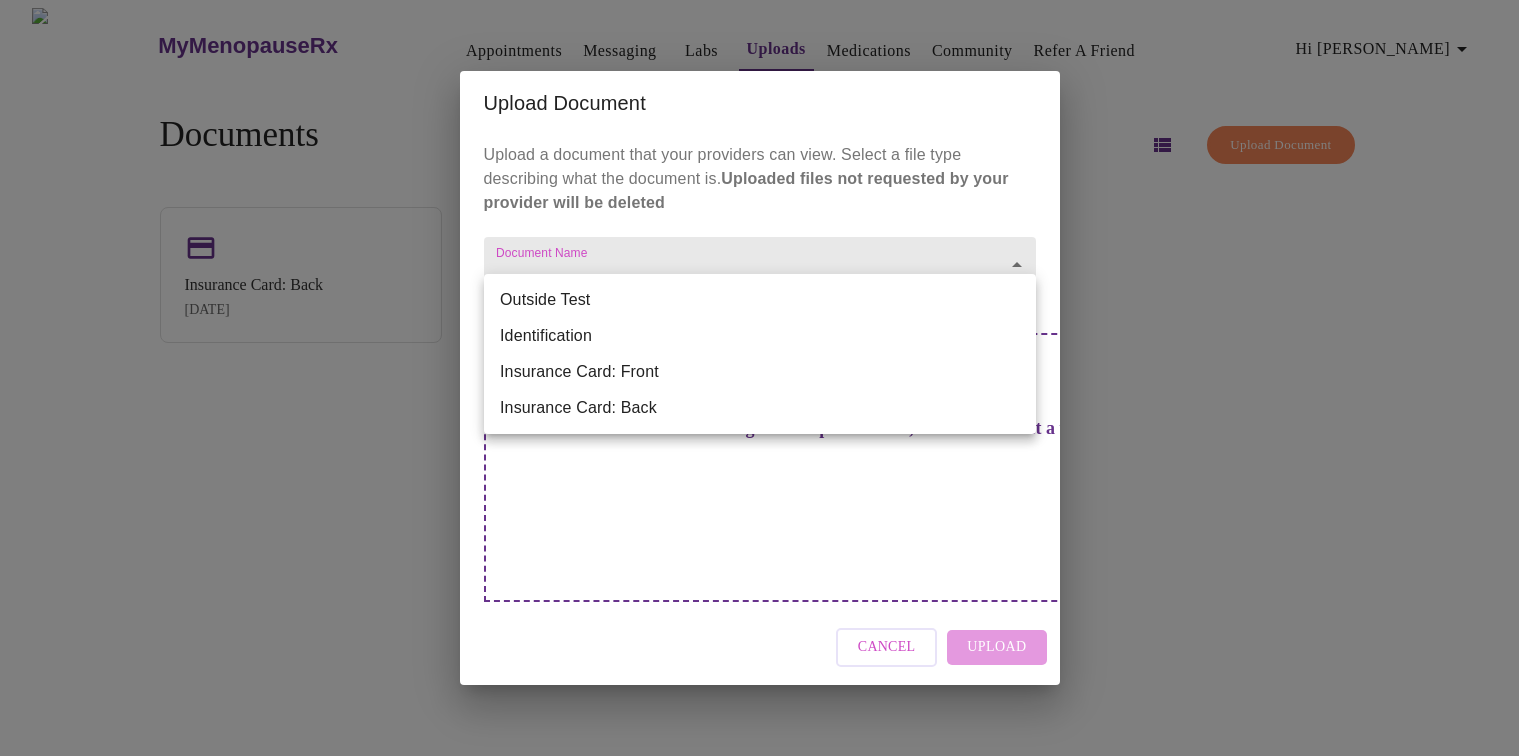 click on "MyMenopauseRx Appointments Messaging Labs Uploads Medications Community Refer a Friend Hi Marion   Documents Upload Document Insurance Card: Back May 19, 2025 Insurance Card: Front May 19, 2025 Identification May 19, 2025 Settings Billing Invoices Log out Upload Document Upload a document that your providers can view. Select a file type describing what the document is. Uploaded files not requested by your provider will be deleted Document Name ​ Drag and drop a file here, or click to select a file Cancel Upload Outside Test Identification Insurance Card: Front Insurance Card: Back" at bounding box center (759, 386) 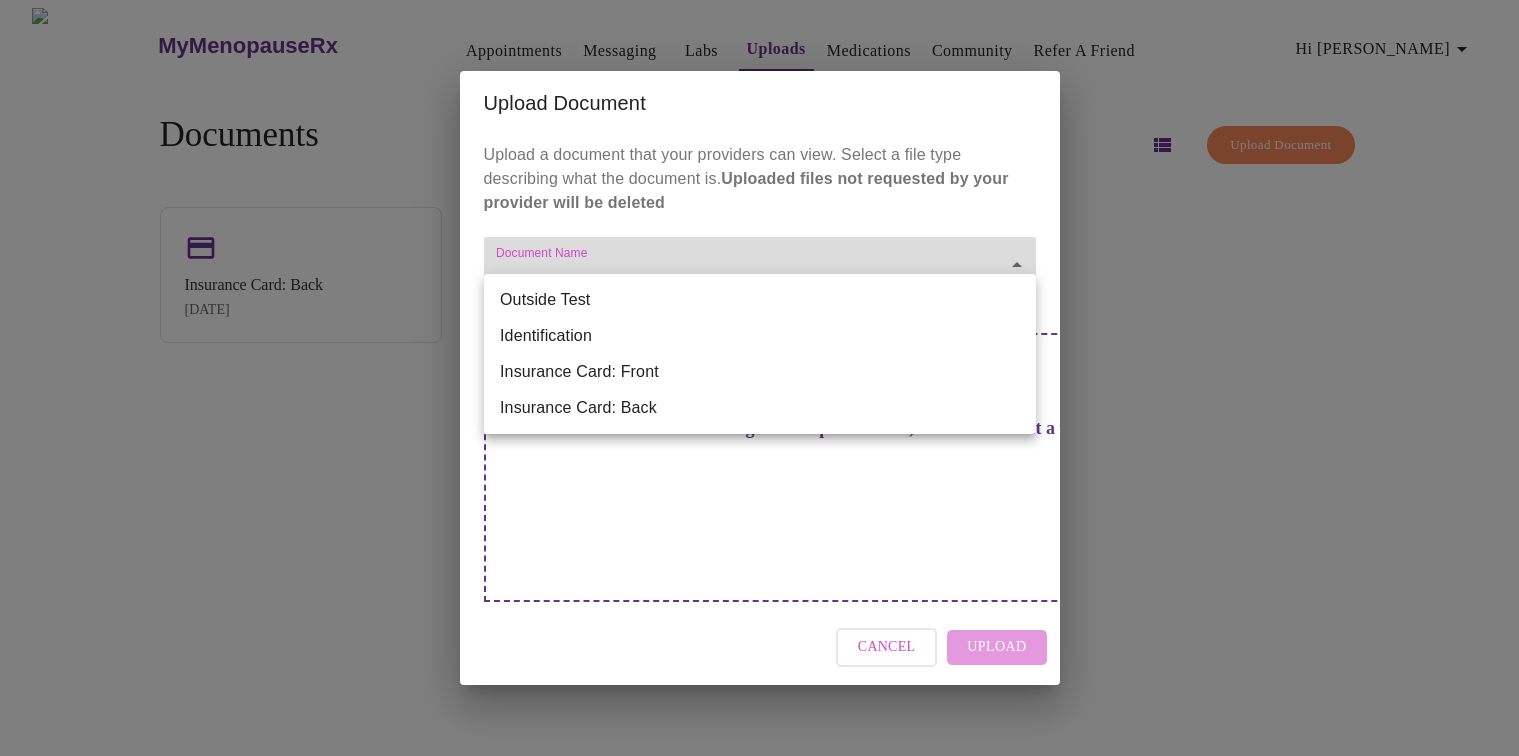 type on "Insurance Card: Front" 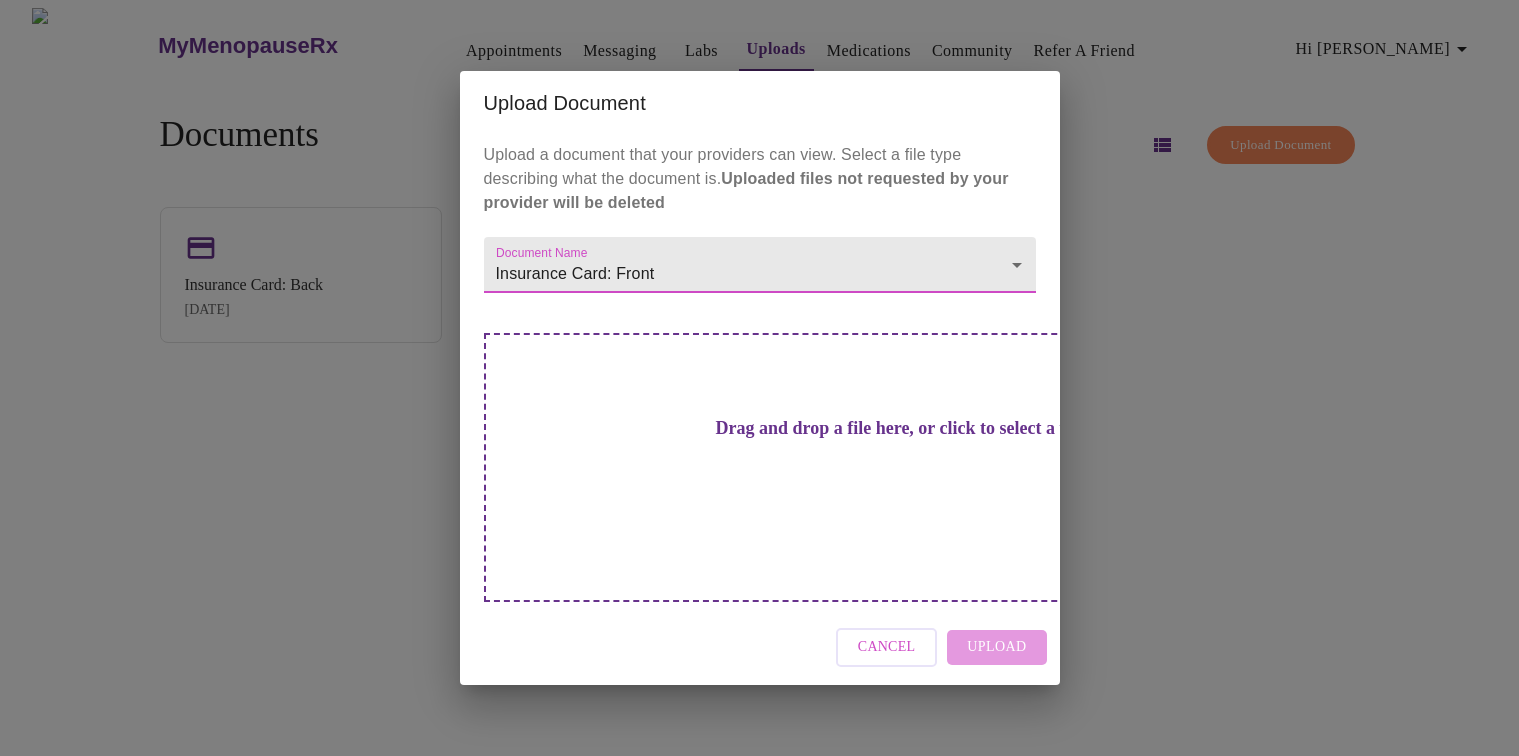 click on "Cancel Upload" at bounding box center (760, 647) 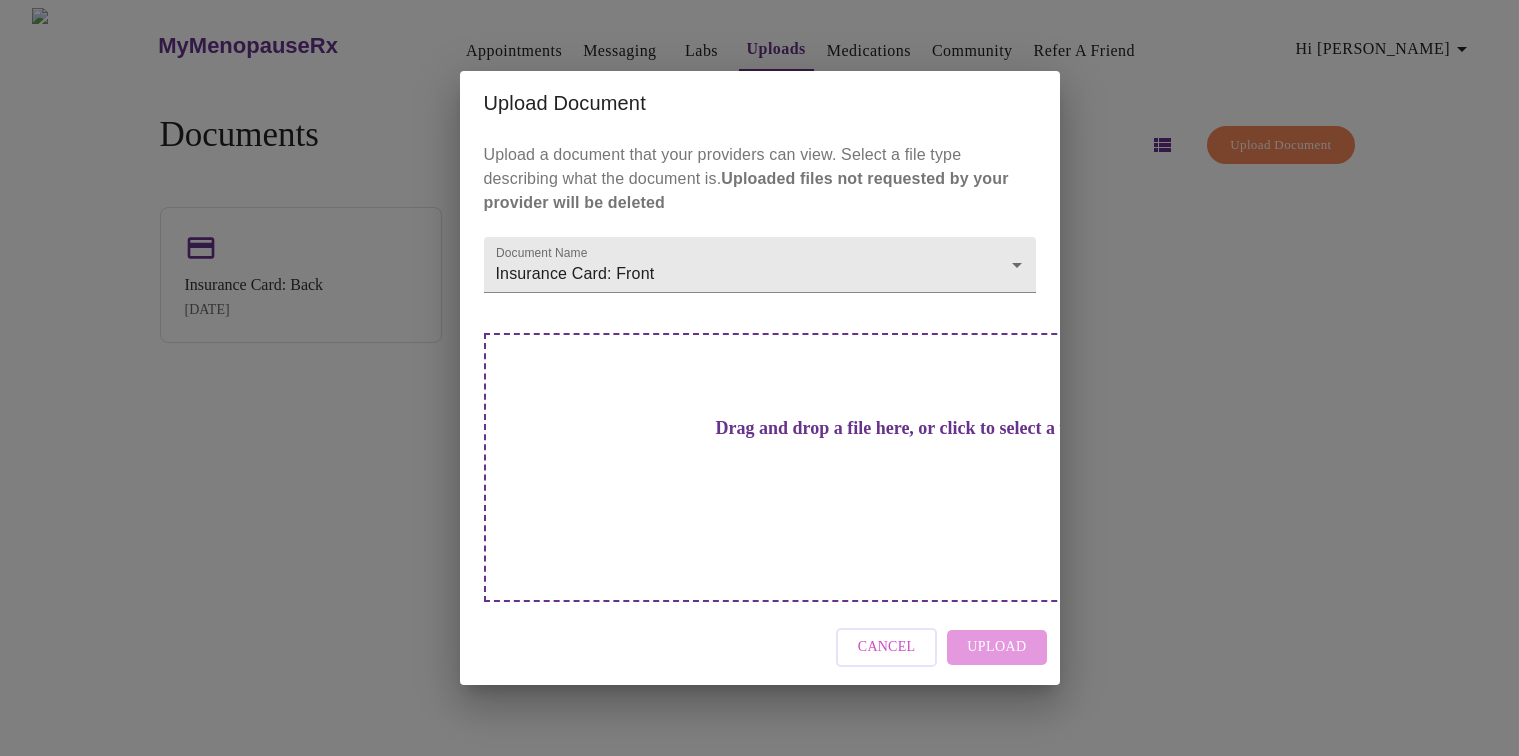 click on "Cancel Upload" at bounding box center (760, 647) 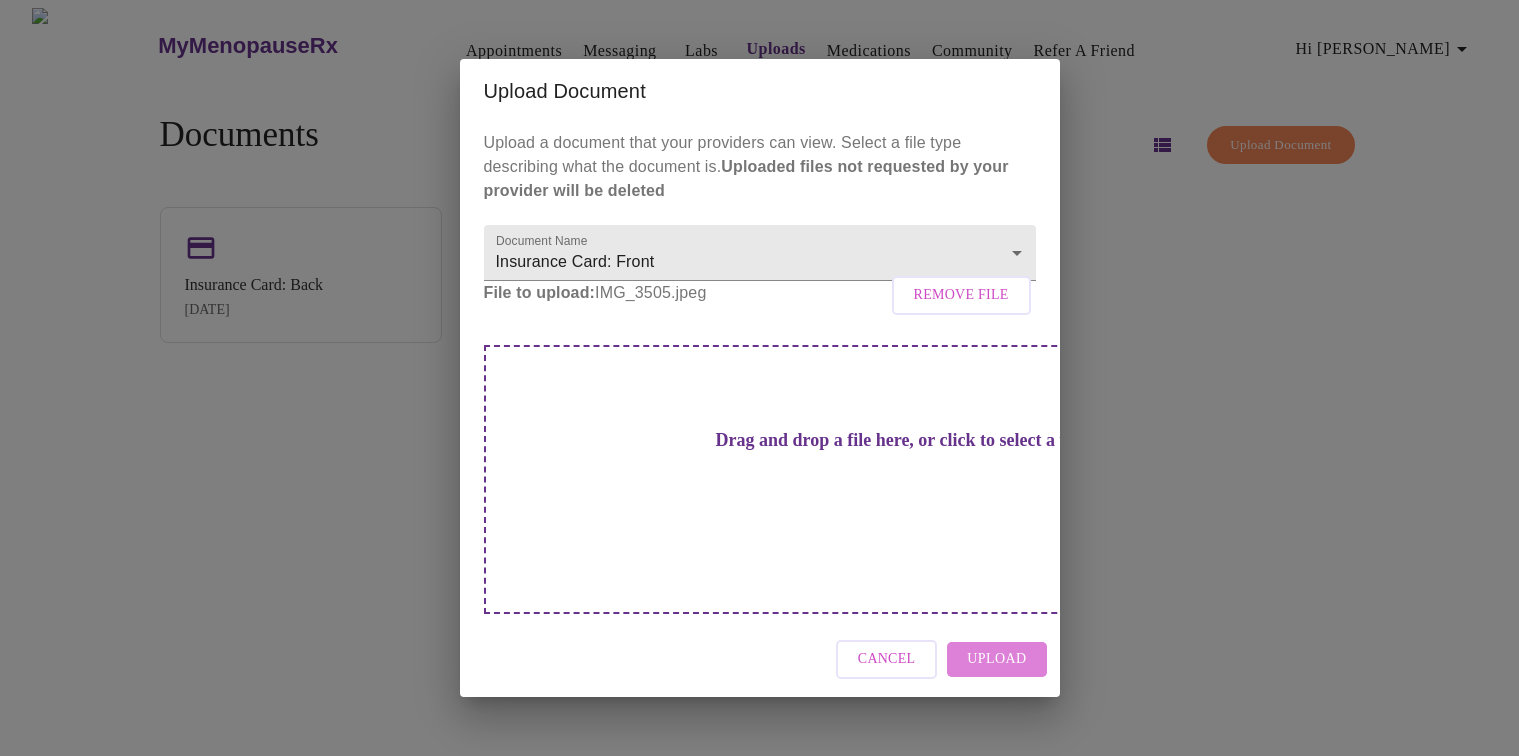 click on "Upload" at bounding box center [996, 659] 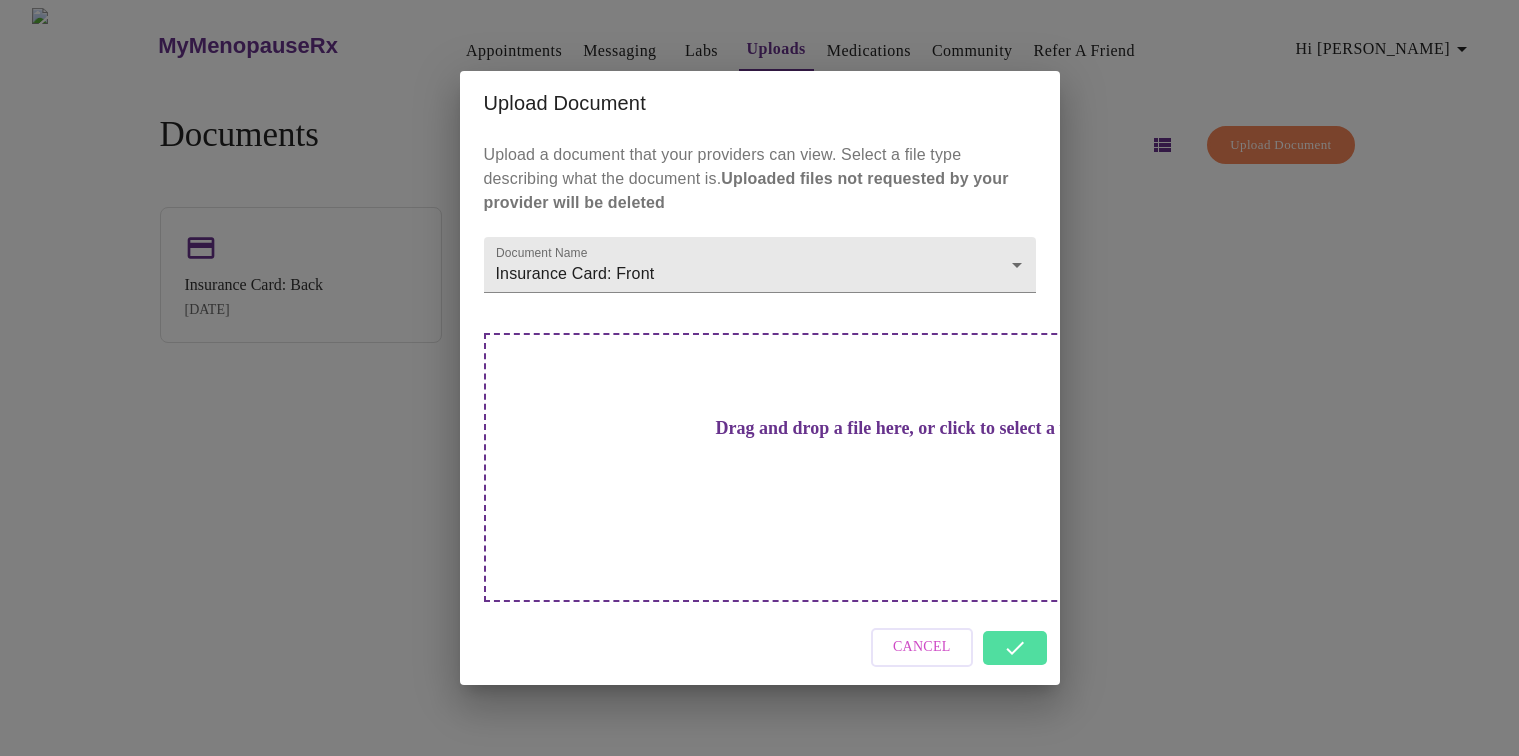 click on "Upload Document Upload a document that your providers can view. Select a file type describing what the document is. Uploaded files not requested by your provider will be deleted Document Name Insurance Card: Front Insurance Card: Front Drag and drop a file here, or click to select a file Cancel" at bounding box center [759, 378] 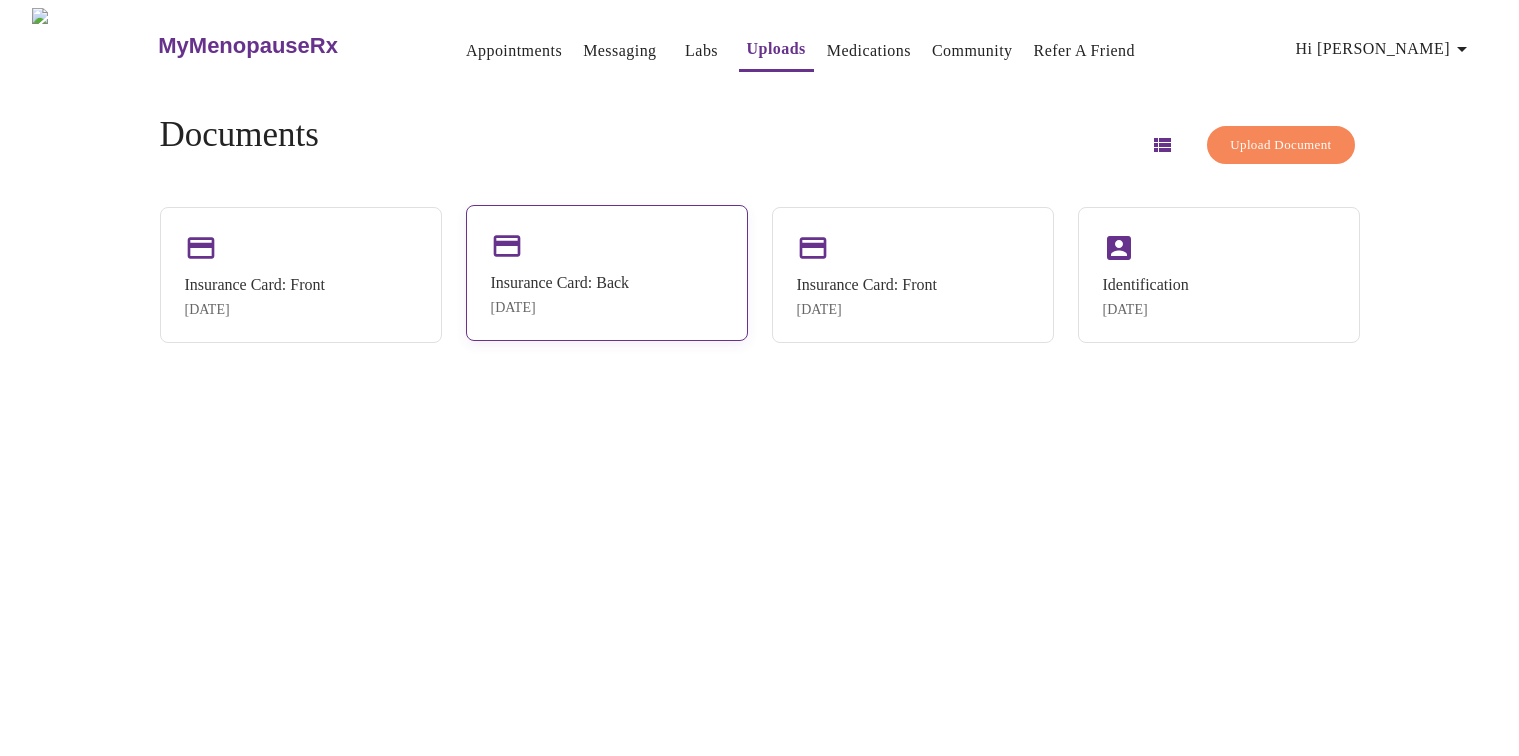 click on "Insurance Card: Back May 19, 2025" at bounding box center [607, 273] 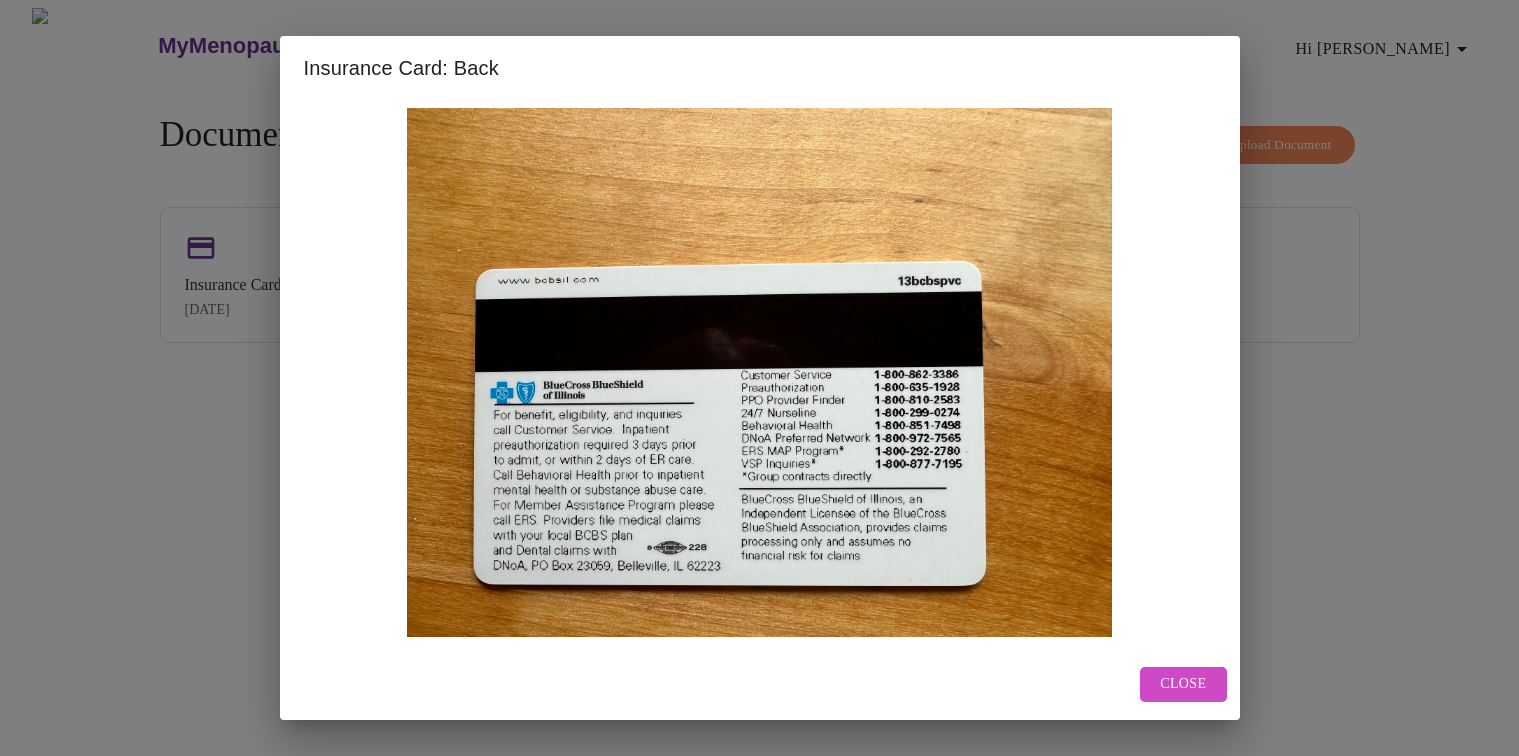 click at bounding box center (760, 372) 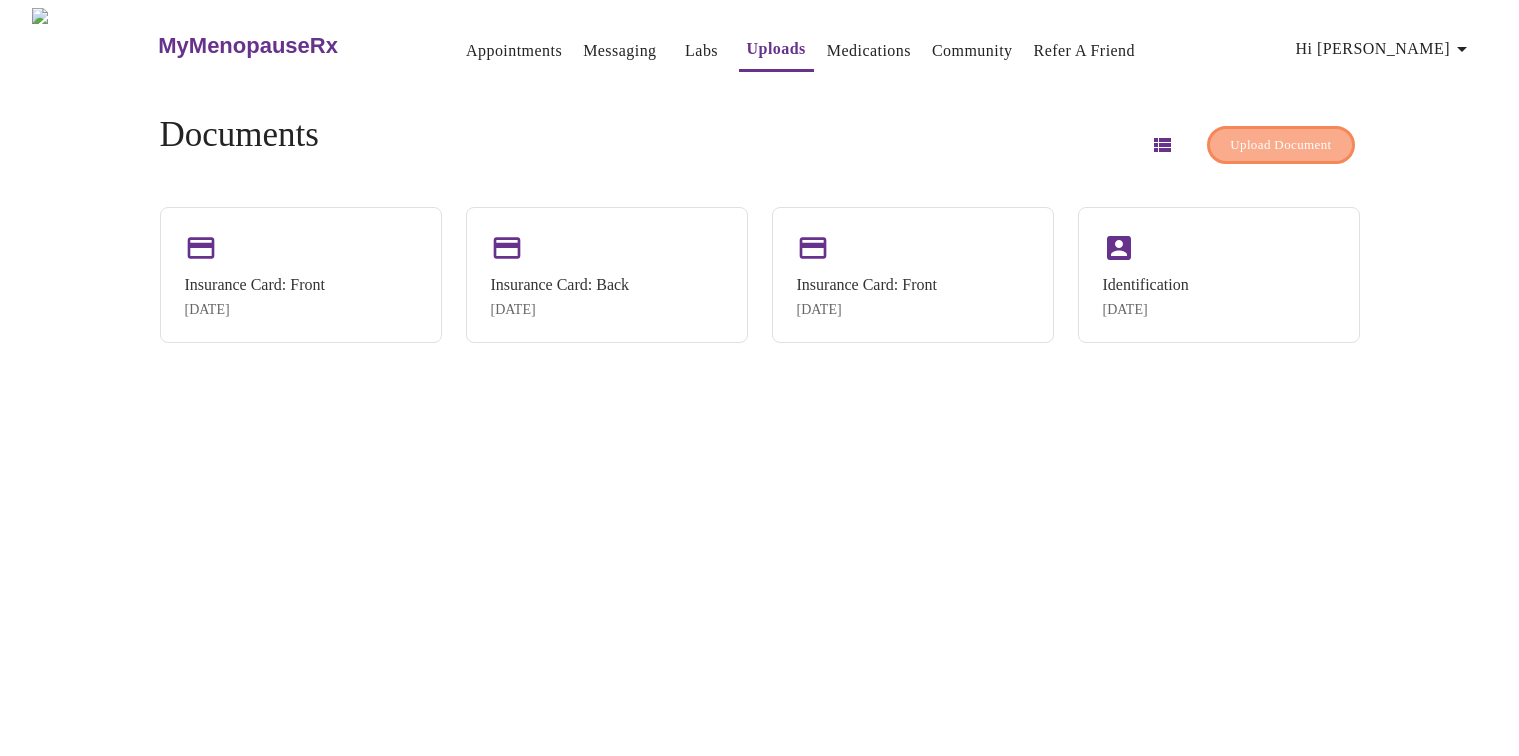 click on "Upload Document" at bounding box center [1280, 145] 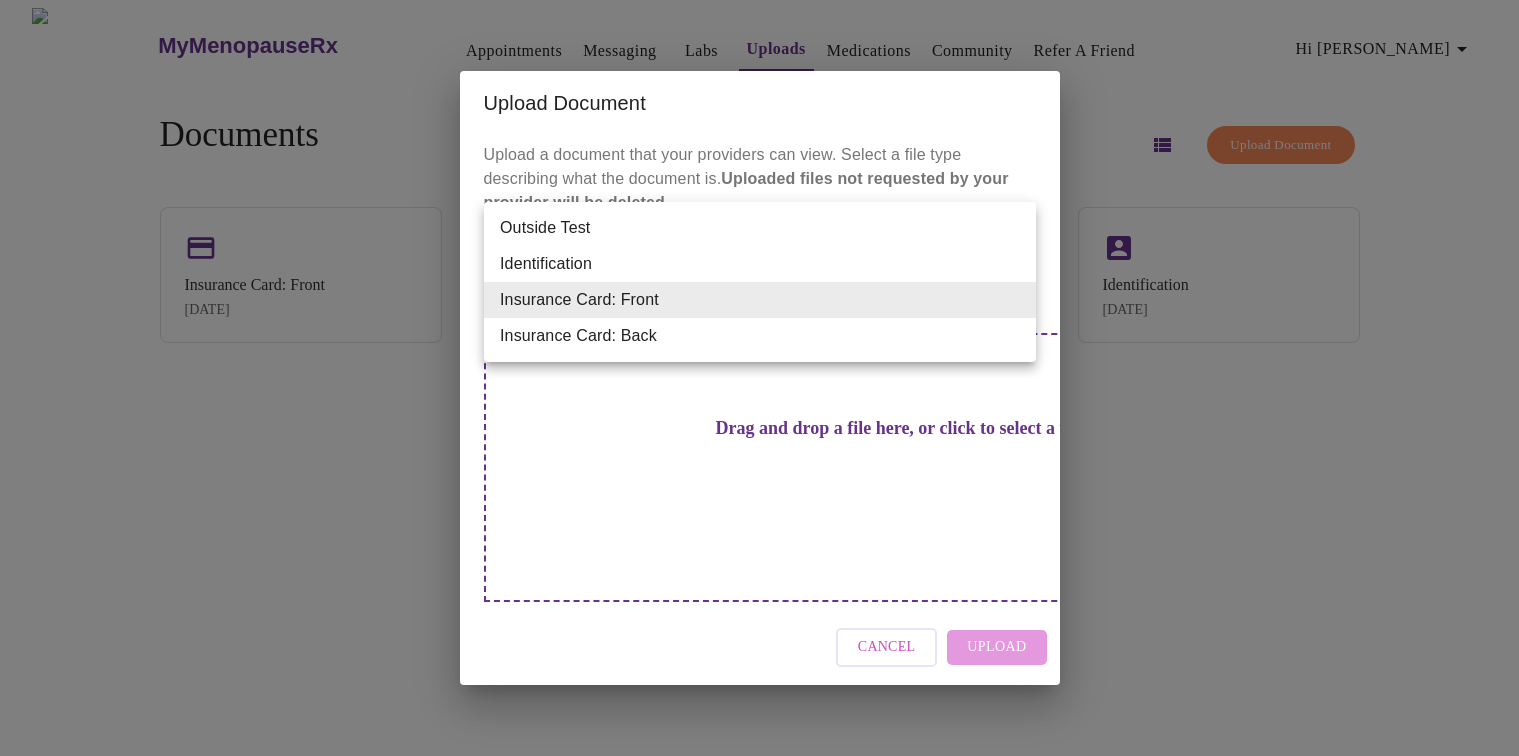 click on "MyMenopauseRx Appointments Messaging Labs Uploads Medications Community Refer a Friend Hi Marion   Documents Upload Document Insurance Card: Front Jul 15, 2025 Insurance Card: Back May 19, 2025 Insurance Card: Front May 19, 2025 Identification May 19, 2025 Settings Billing Invoices Log out Upload Document Upload a document that your providers can view. Select a file type describing what the document is. Uploaded files not requested by your provider will be deleted Document Name Insurance Card: Front Insurance Card: Front Drag and drop a file here, or click to select a file Cancel Upload Outside Test Identification Insurance Card: Front Insurance Card: Back" at bounding box center (759, 386) 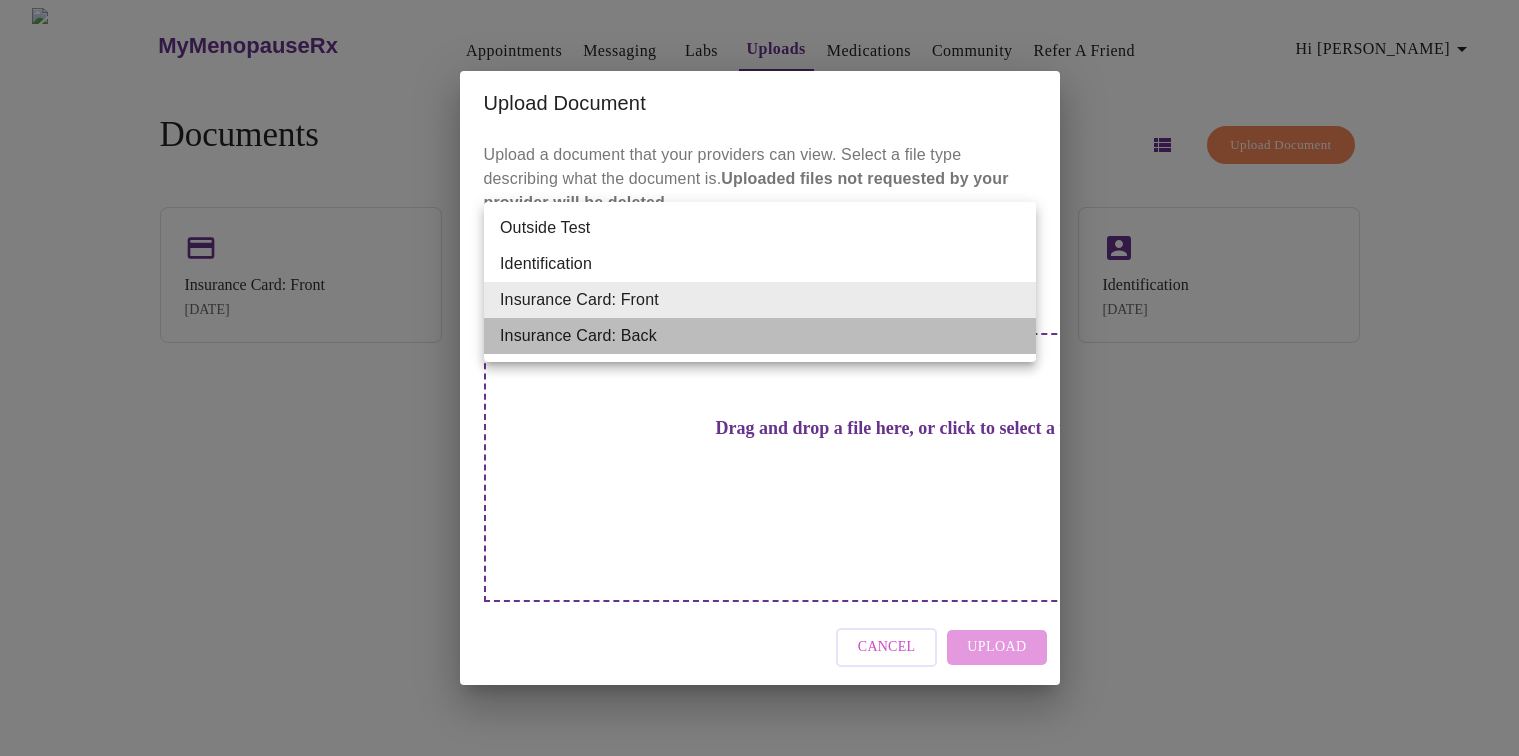click on "Insurance Card: Back" at bounding box center (760, 336) 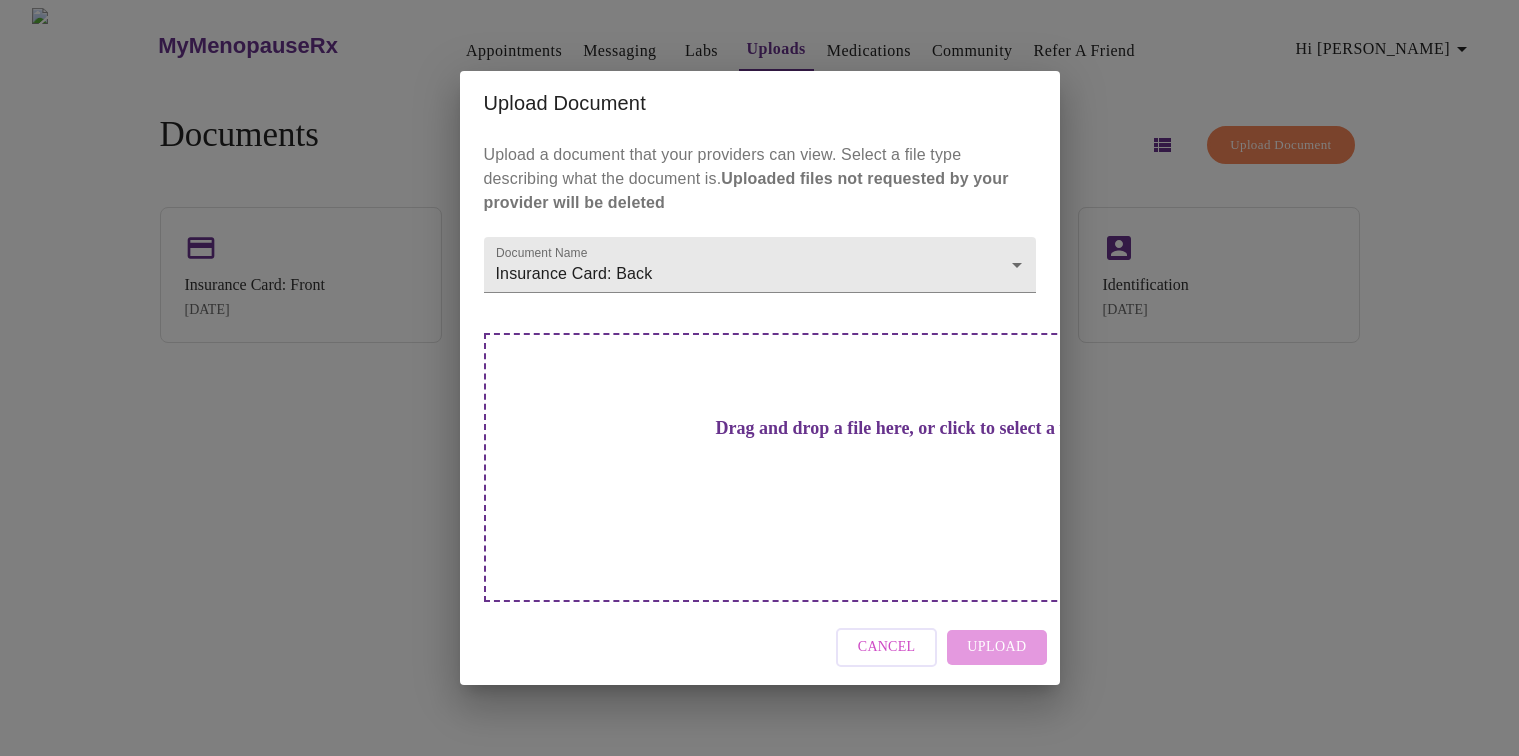 click on "Cancel Upload" at bounding box center [760, 647] 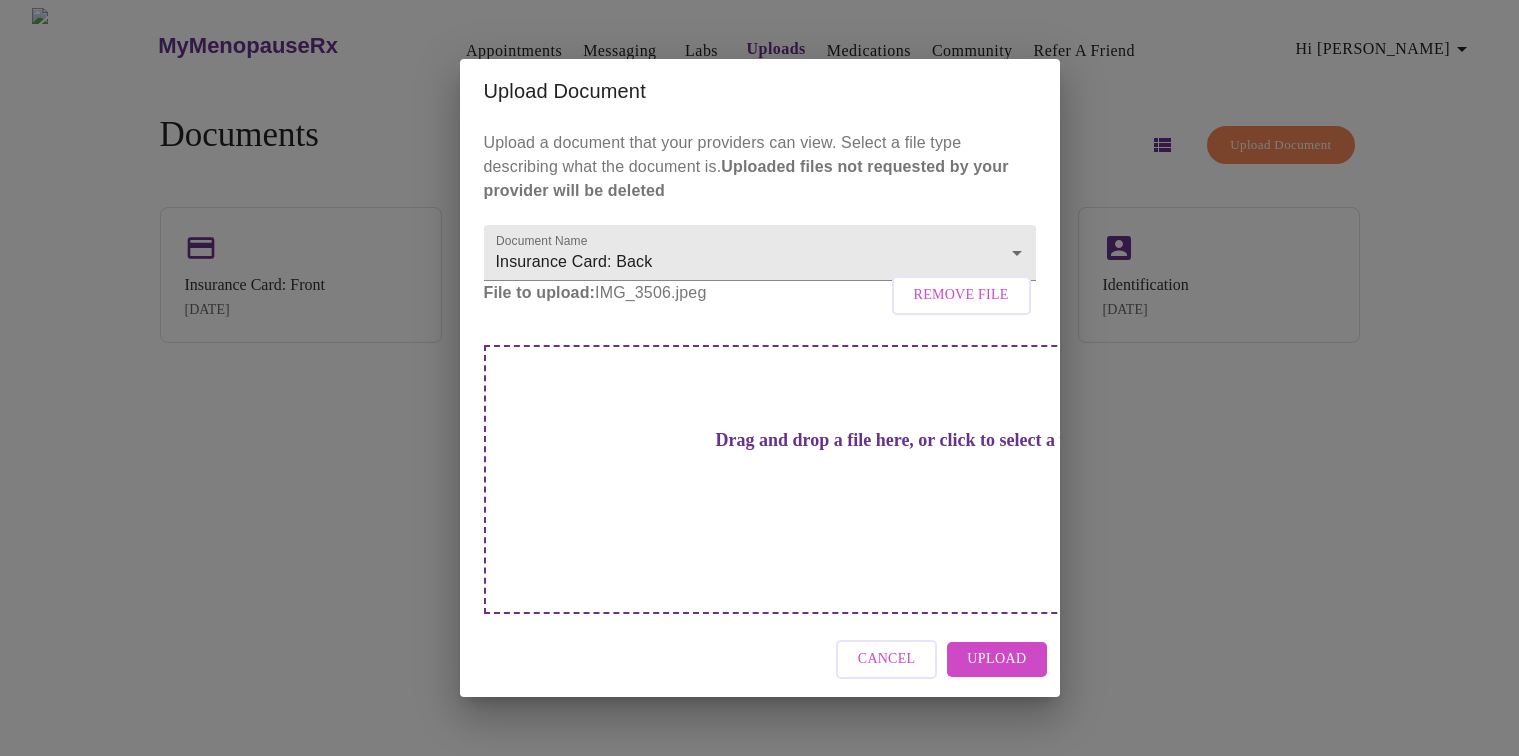 click on "Upload" at bounding box center [996, 659] 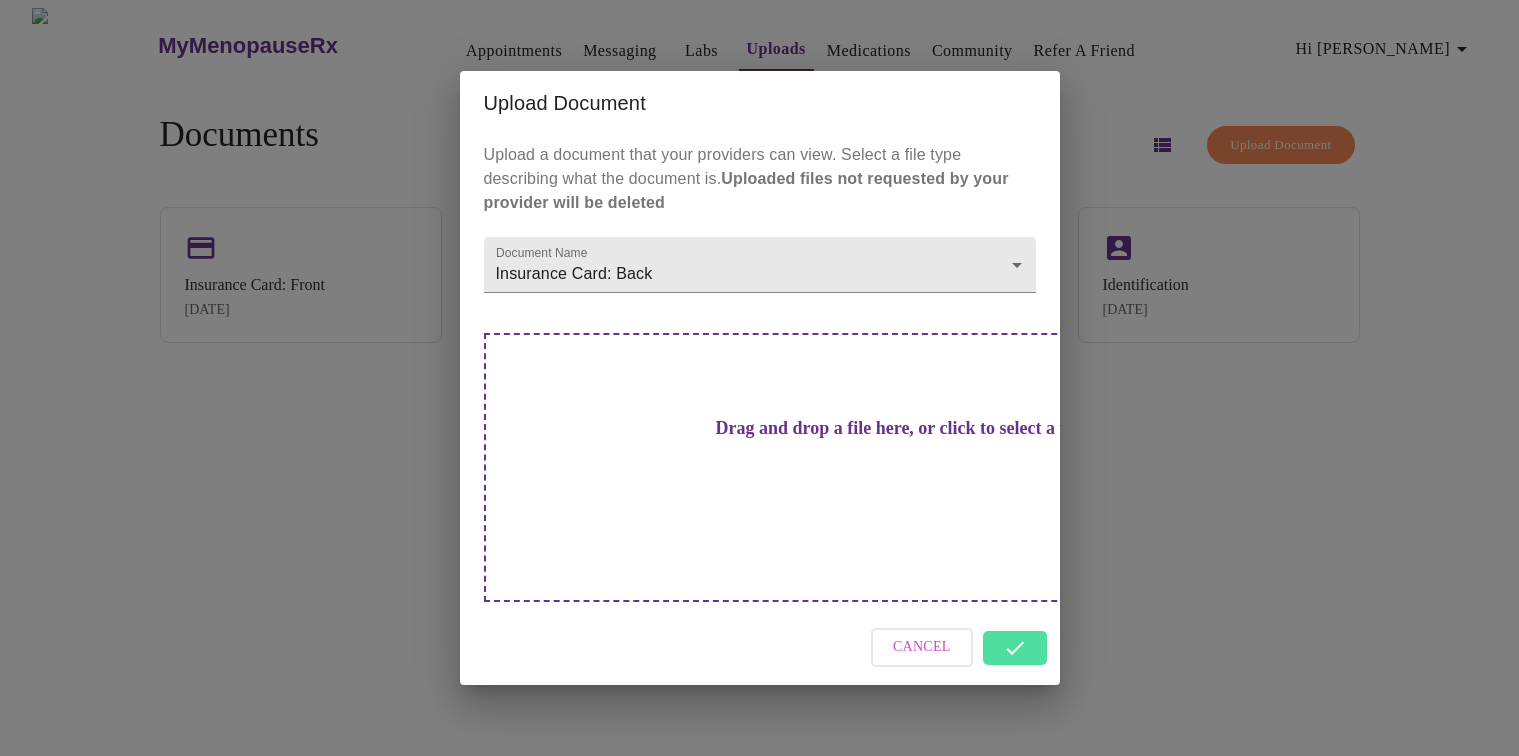 click on "Upload Document Upload a document that your providers can view. Select a file type describing what the document is. Uploaded files not requested by your provider will be deleted Document Name Insurance Card: Back Insurance Card: Back Drag and drop a file here, or click to select a file Cancel" at bounding box center (759, 378) 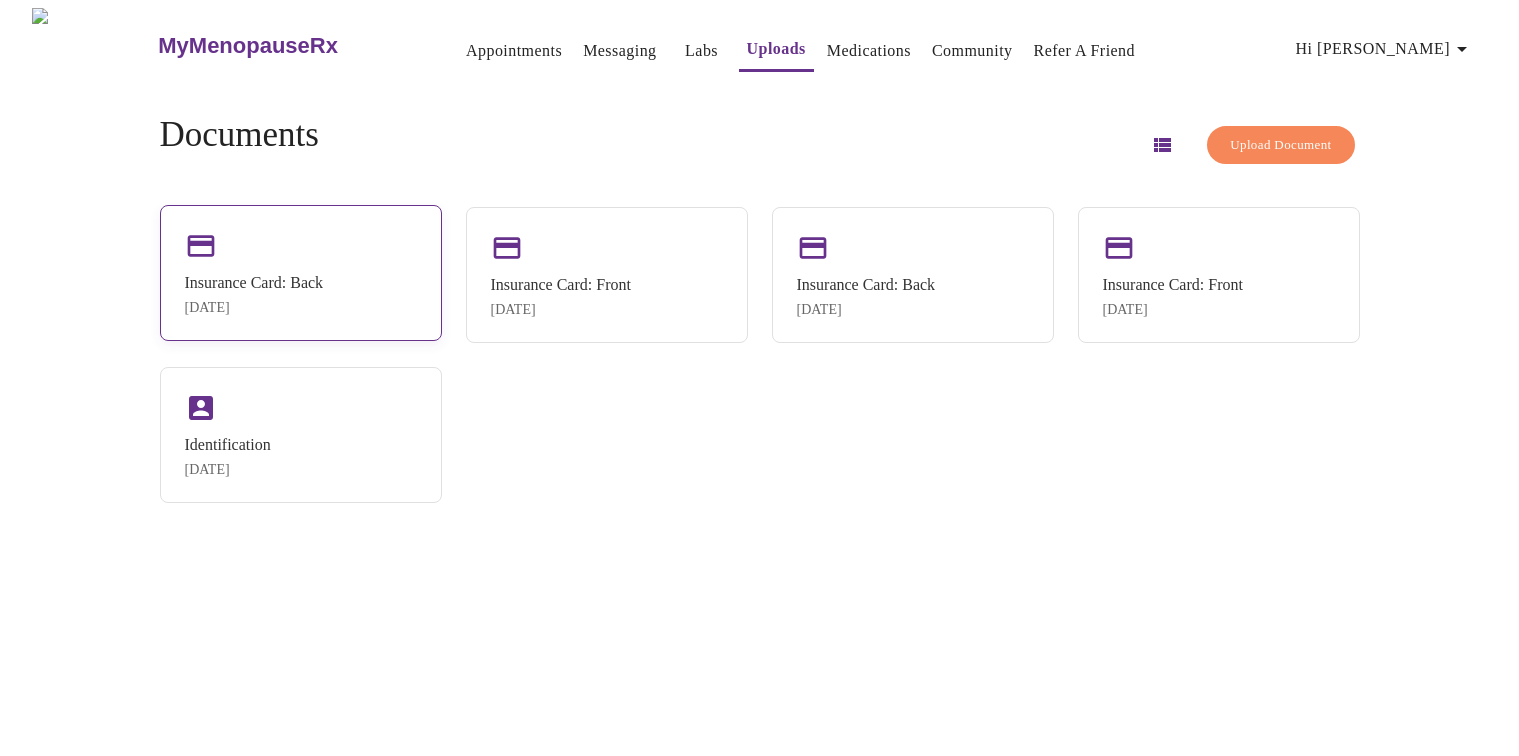 click on "Insurance Card: Back Jul 15, 2025" at bounding box center (301, 273) 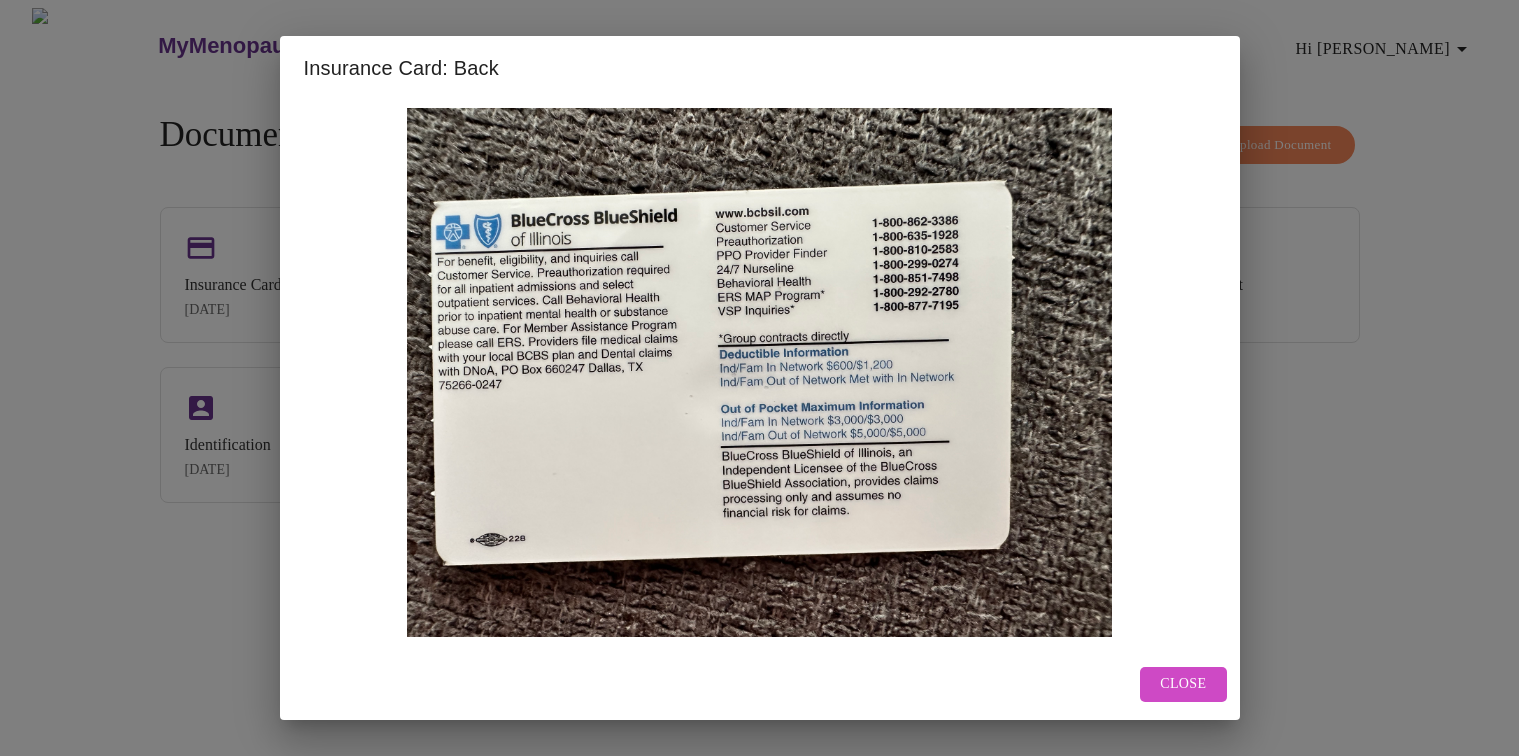 click on "Close" at bounding box center (1183, 684) 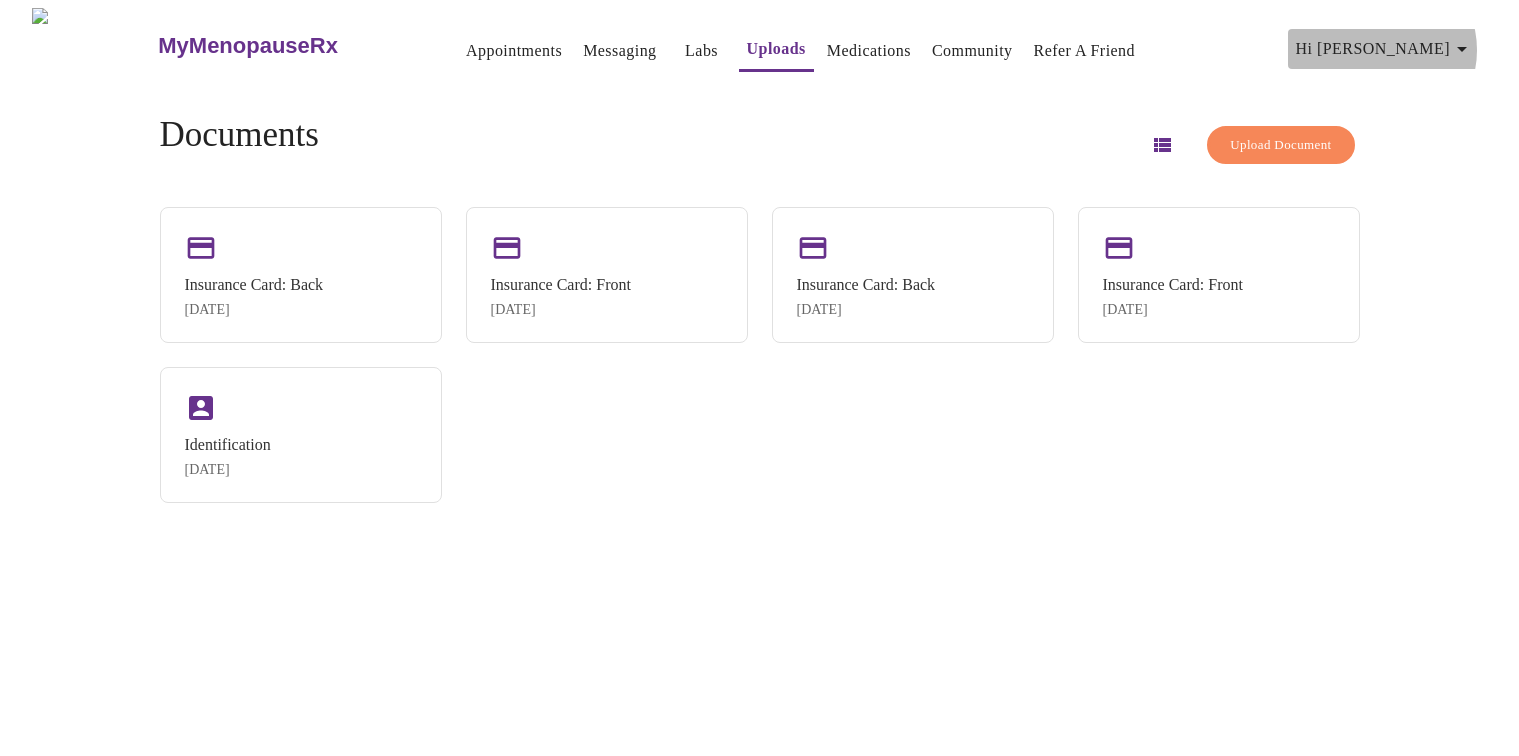 click 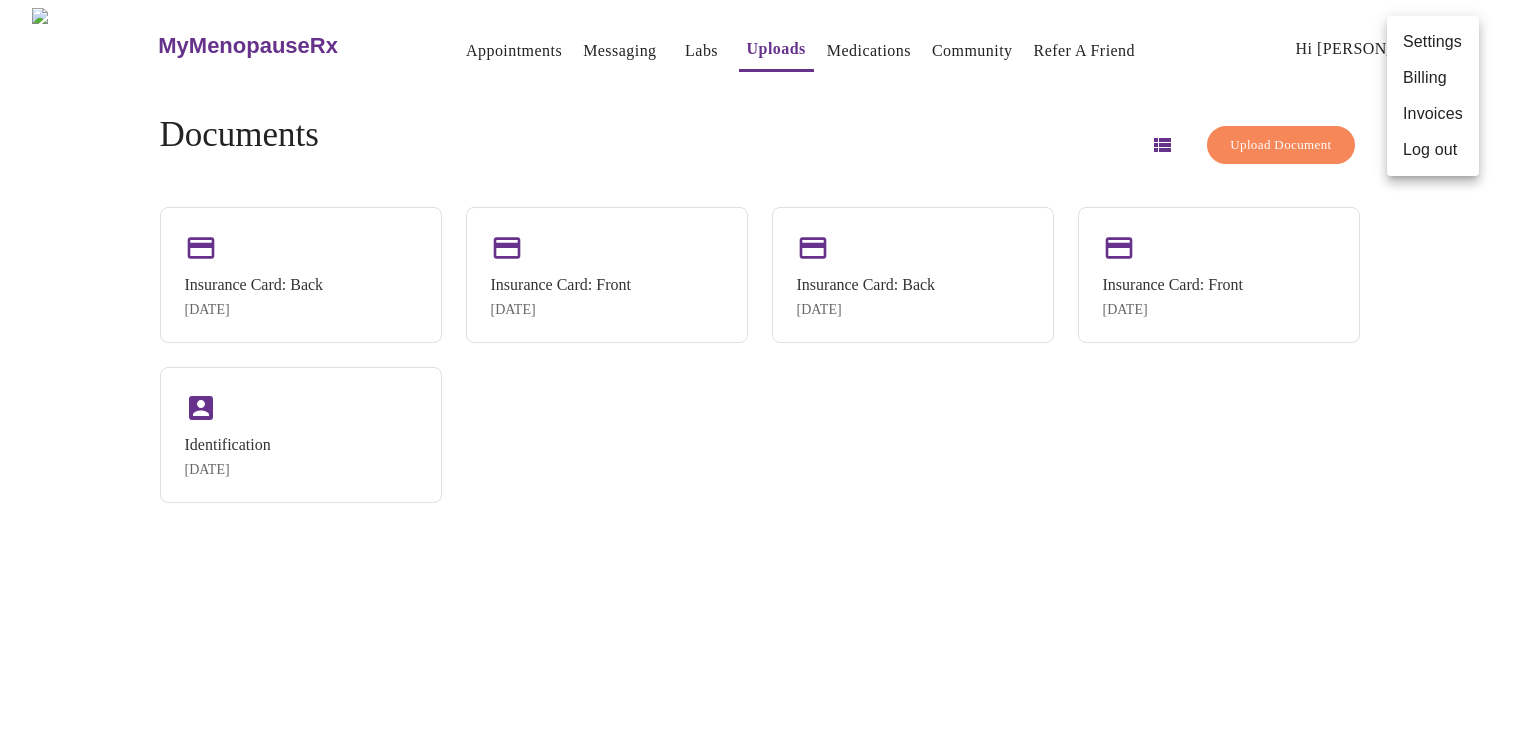 click on "Settings" at bounding box center (1433, 42) 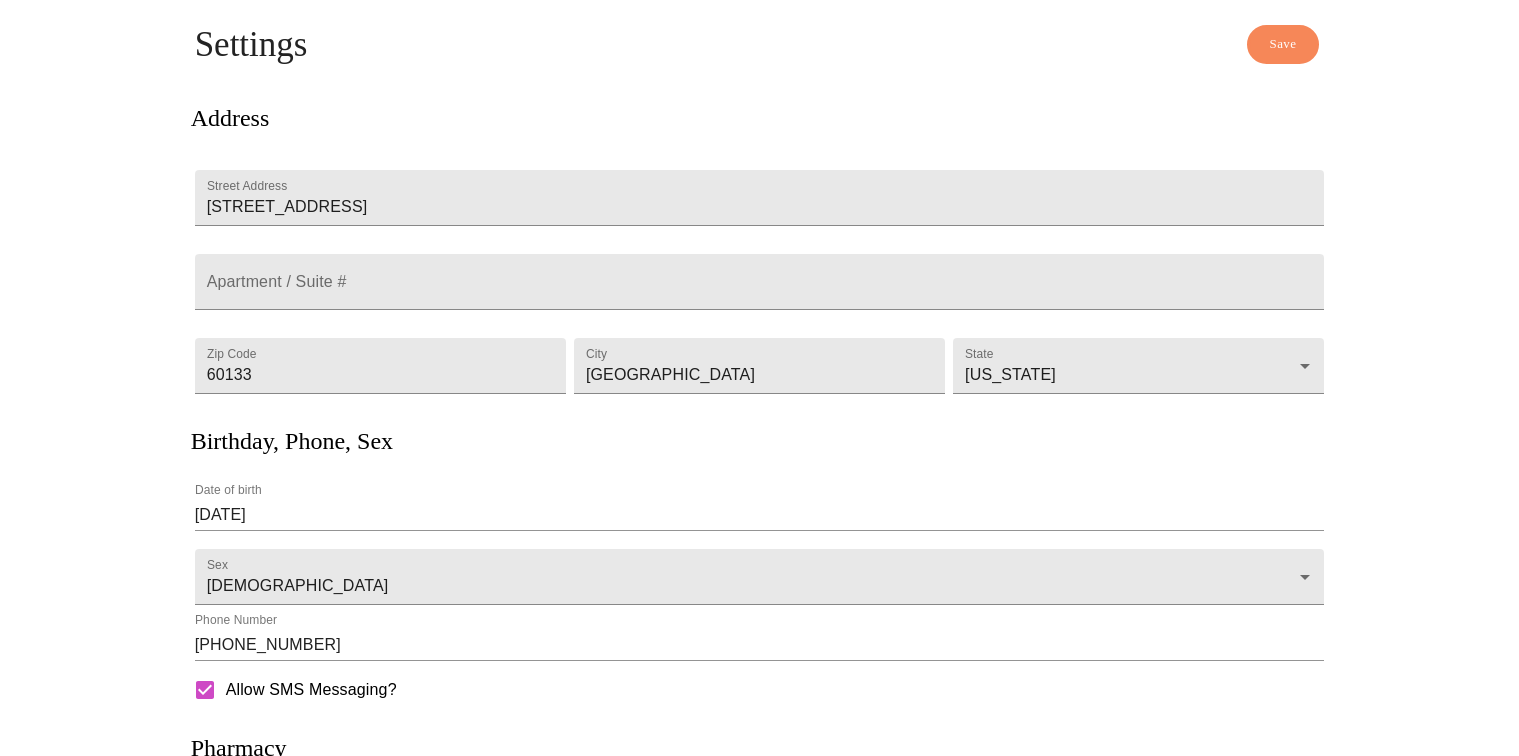 scroll, scrollTop: 0, scrollLeft: 0, axis: both 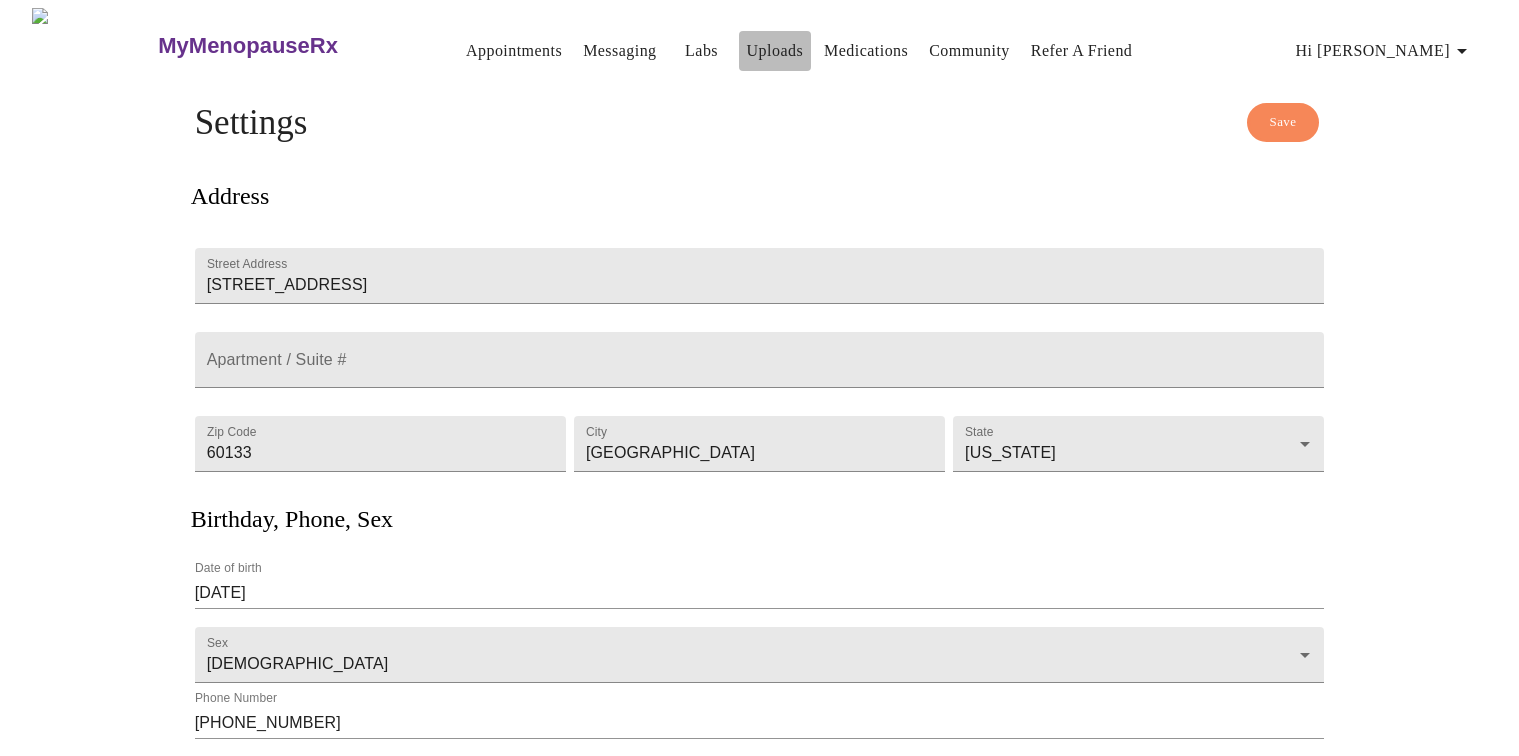 click on "Uploads" at bounding box center (775, 51) 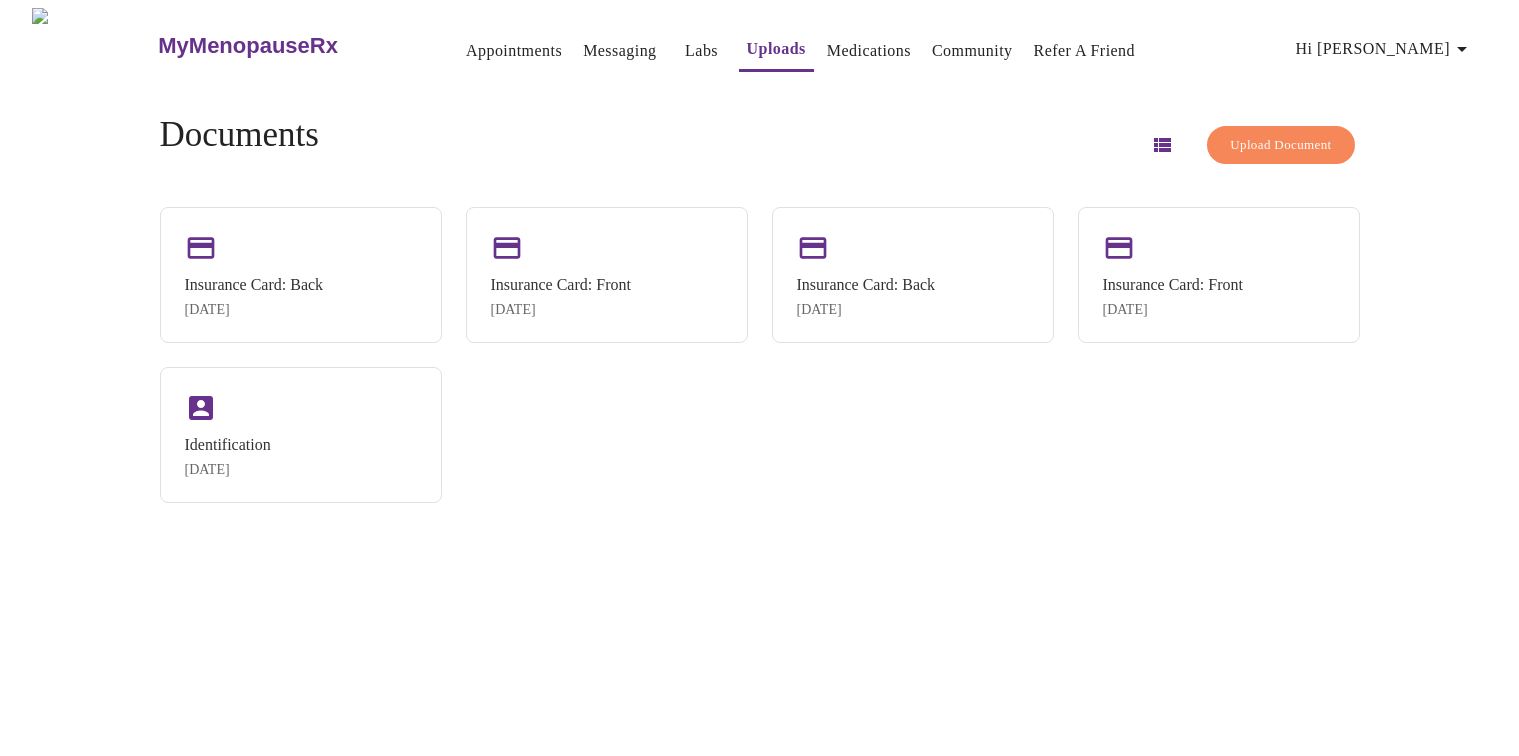 drag, startPoint x: 395, startPoint y: 315, endPoint x: 718, endPoint y: 594, distance: 426.81378 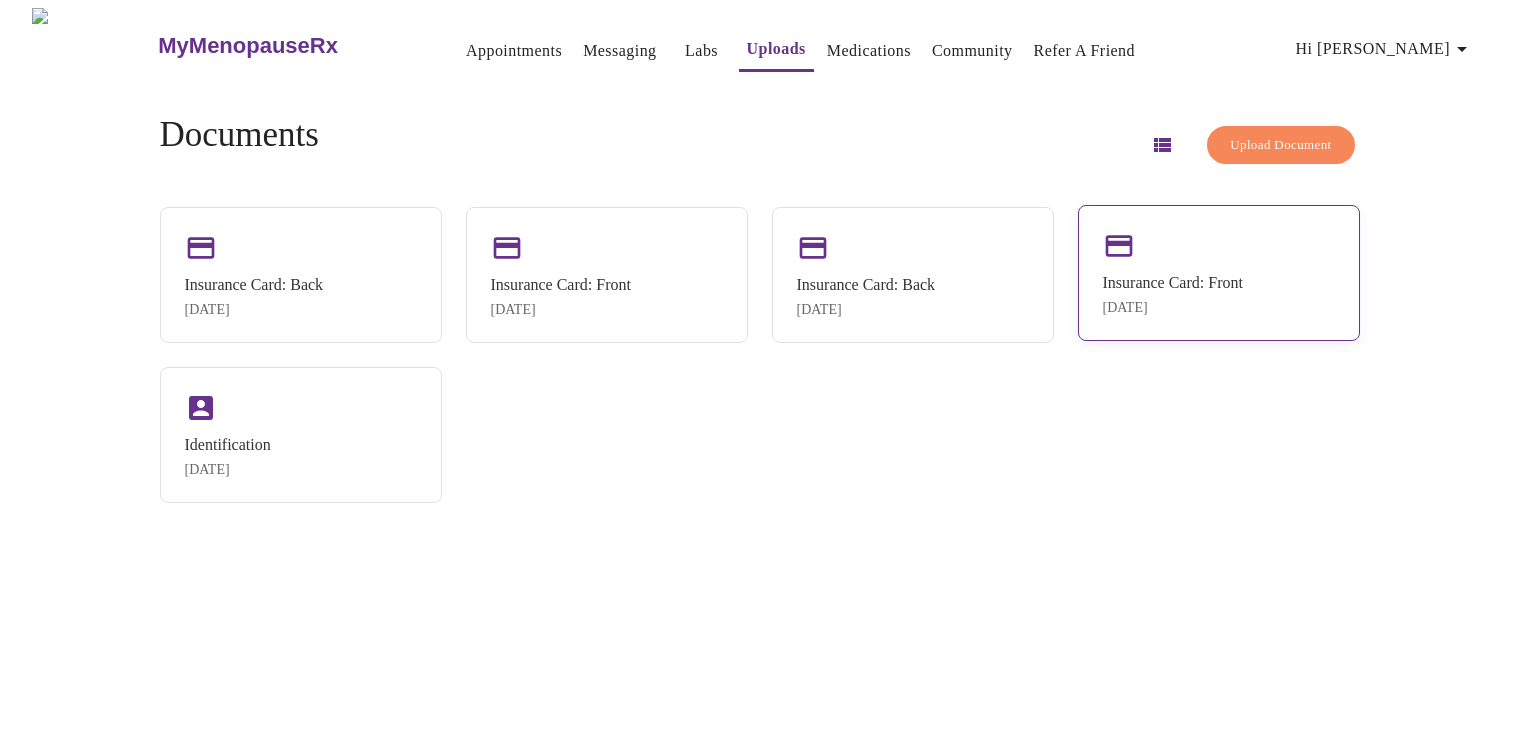 click on "Insurance Card: Front May 19, 2025" at bounding box center [1219, 273] 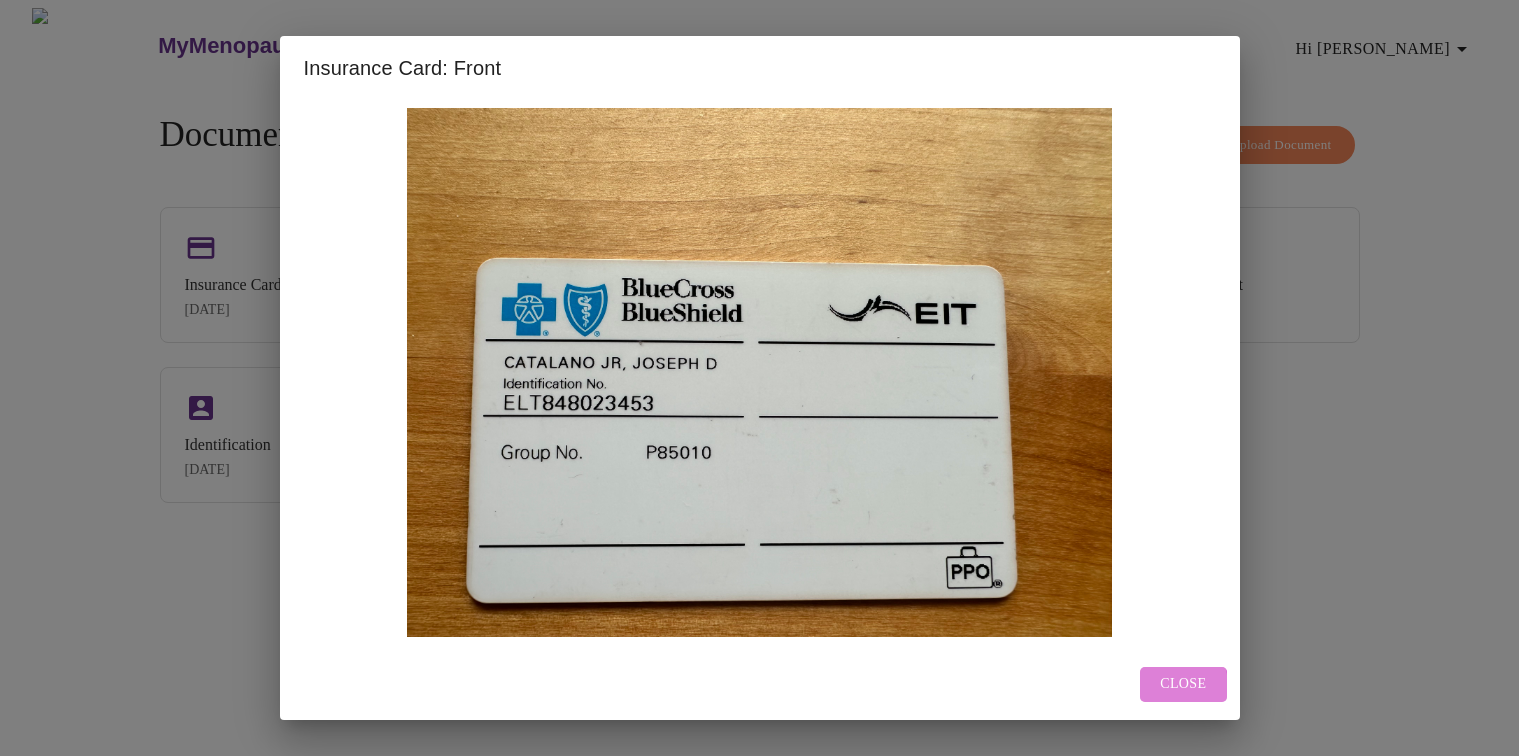 click on "Close" at bounding box center [1183, 684] 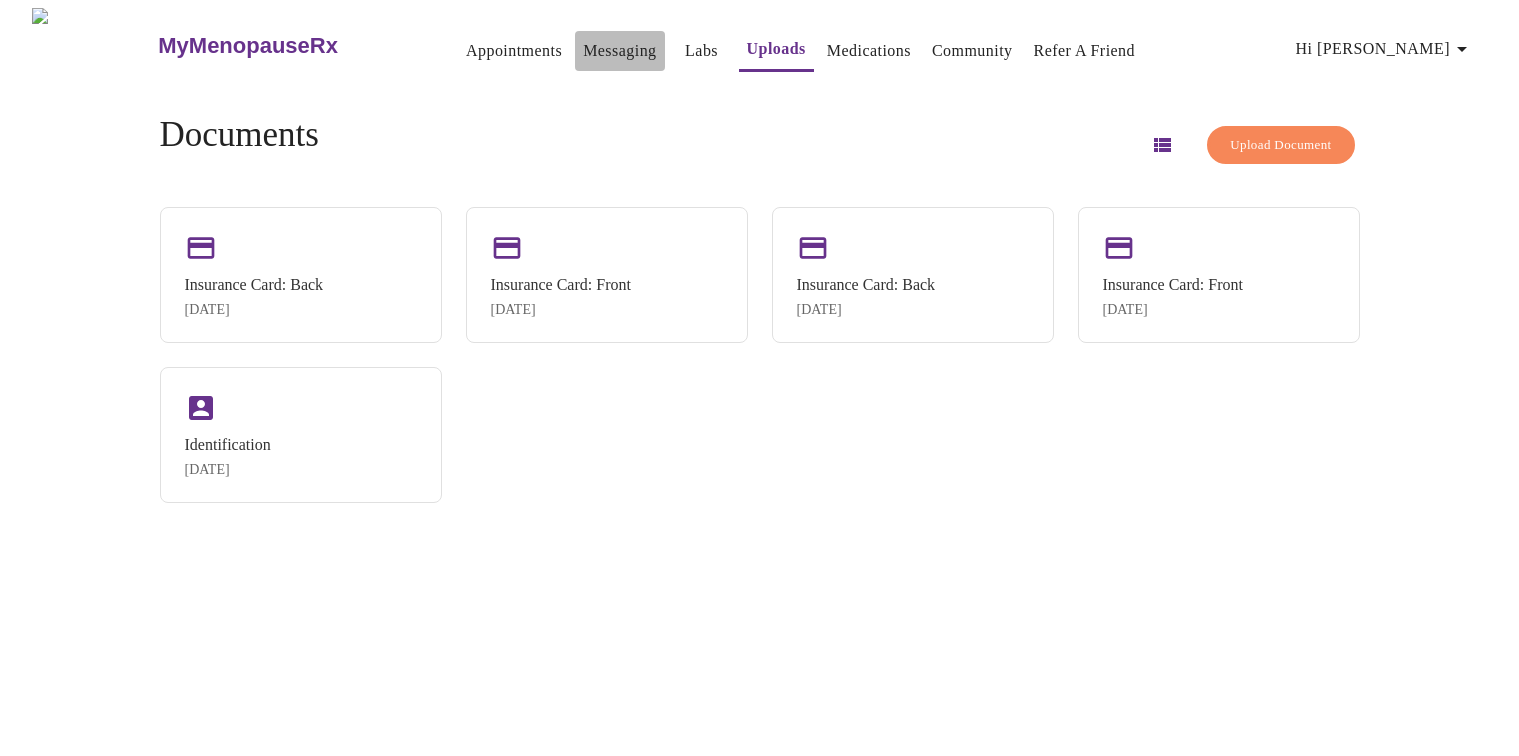 click on "Messaging" at bounding box center [619, 51] 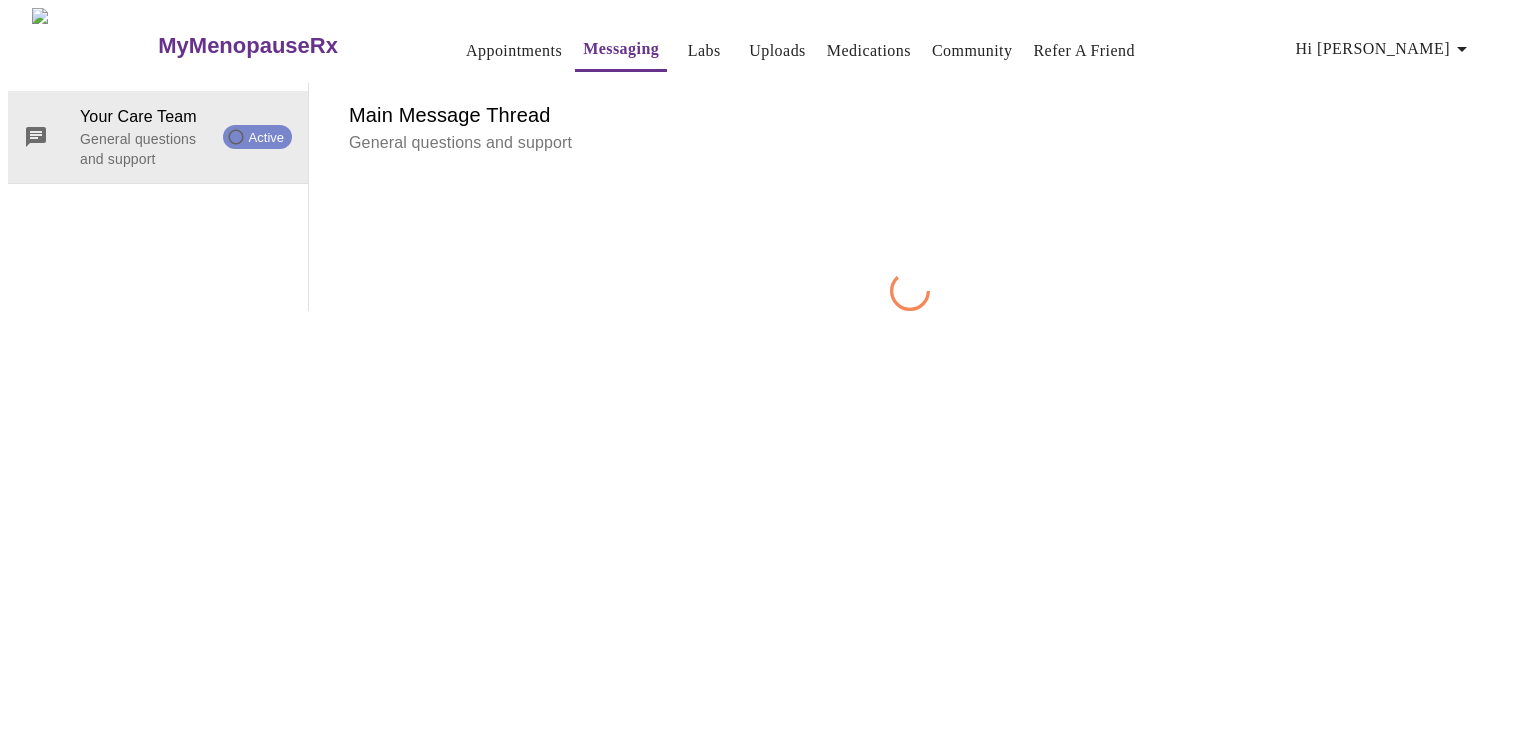 scroll, scrollTop: 75, scrollLeft: 0, axis: vertical 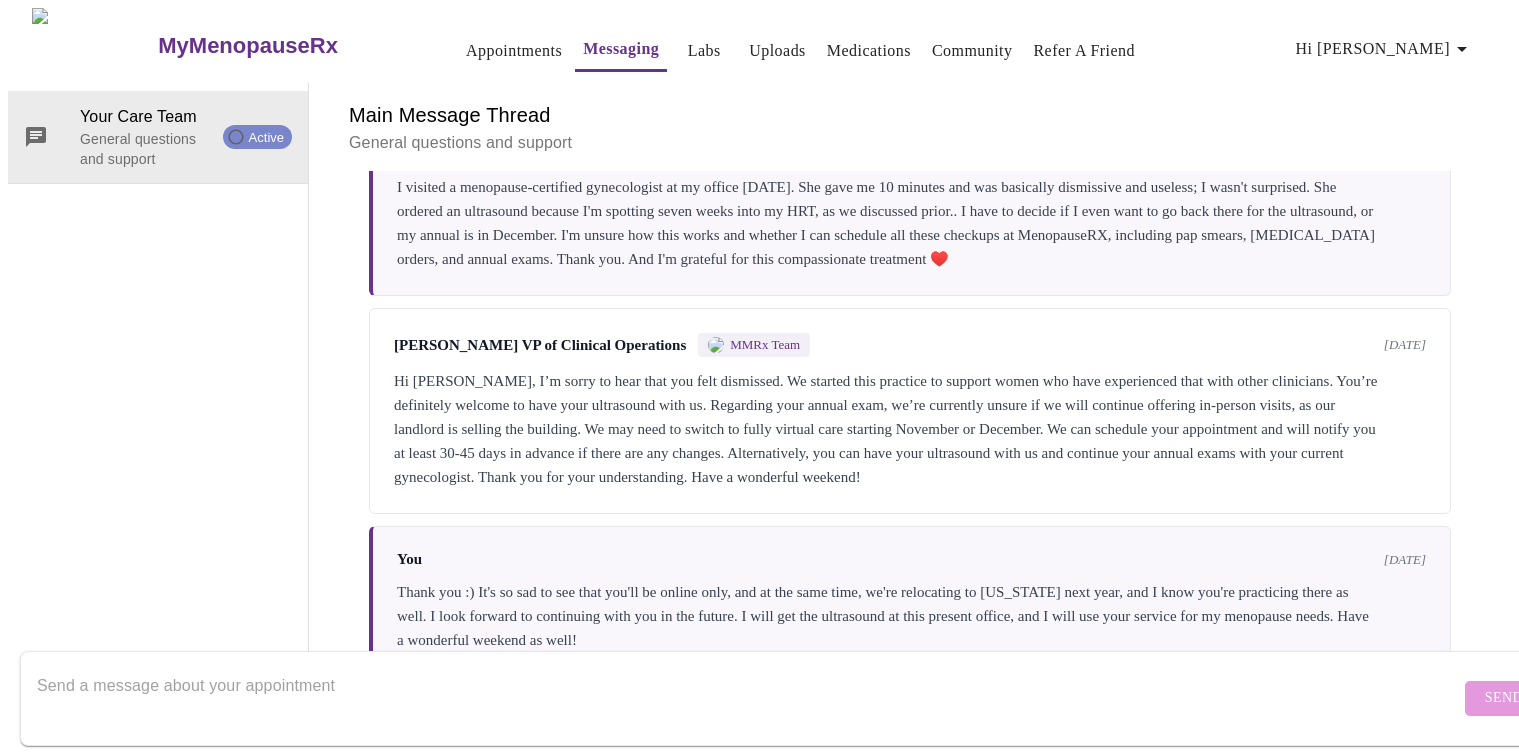 click at bounding box center [748, 698] 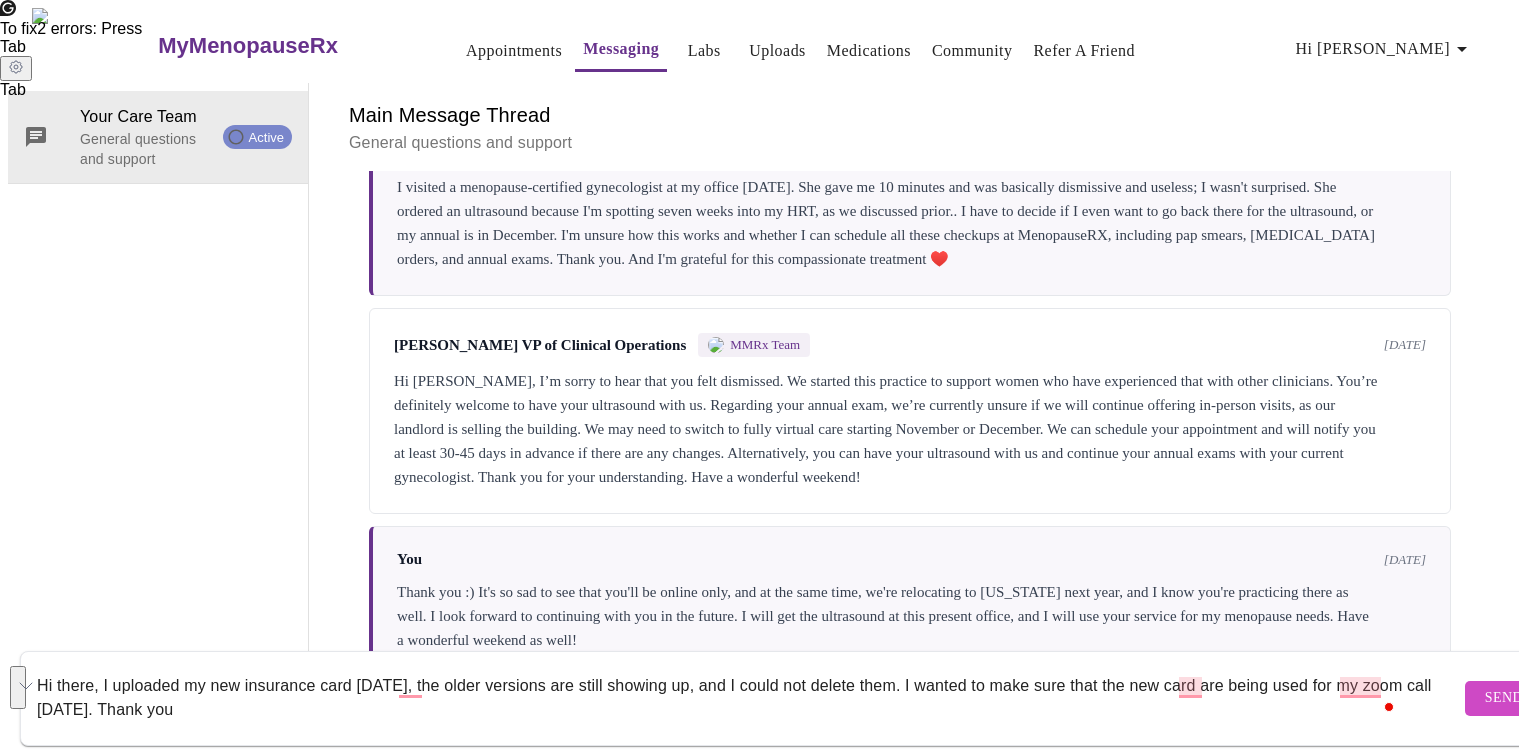 drag, startPoint x: 212, startPoint y: 686, endPoint x: 16, endPoint y: 652, distance: 198.92712 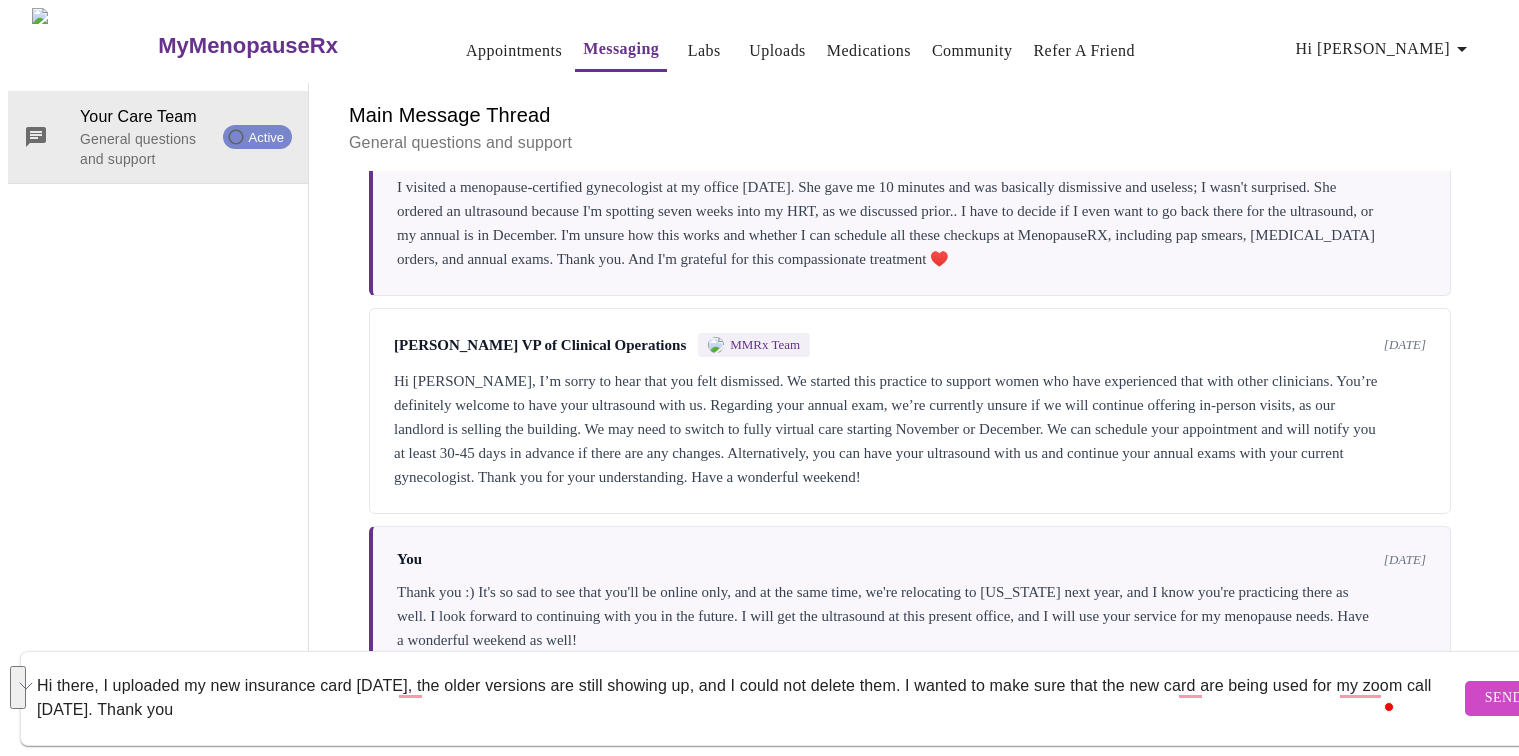 click at bounding box center (10, 378) 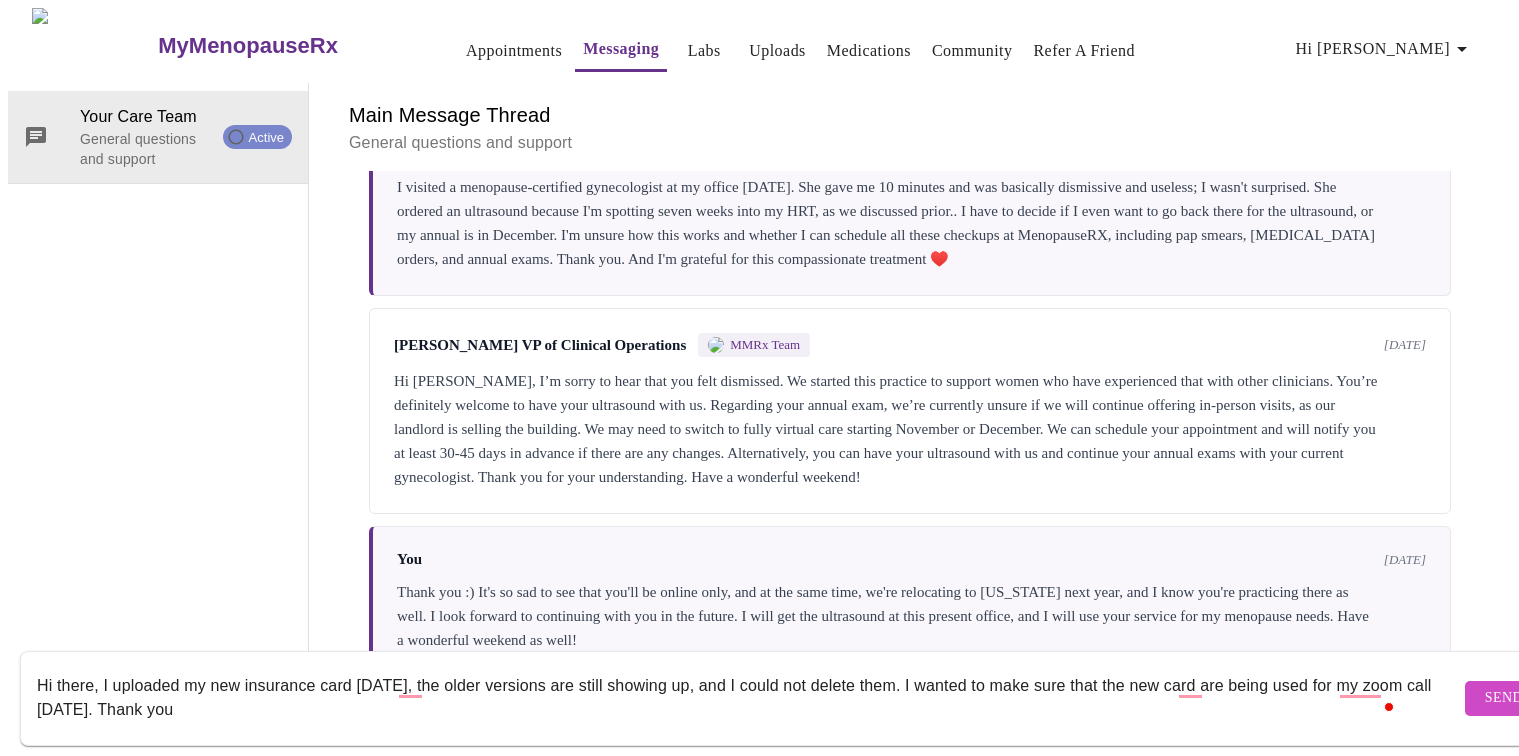 drag, startPoint x: 202, startPoint y: 694, endPoint x: 18, endPoint y: 651, distance: 188.95767 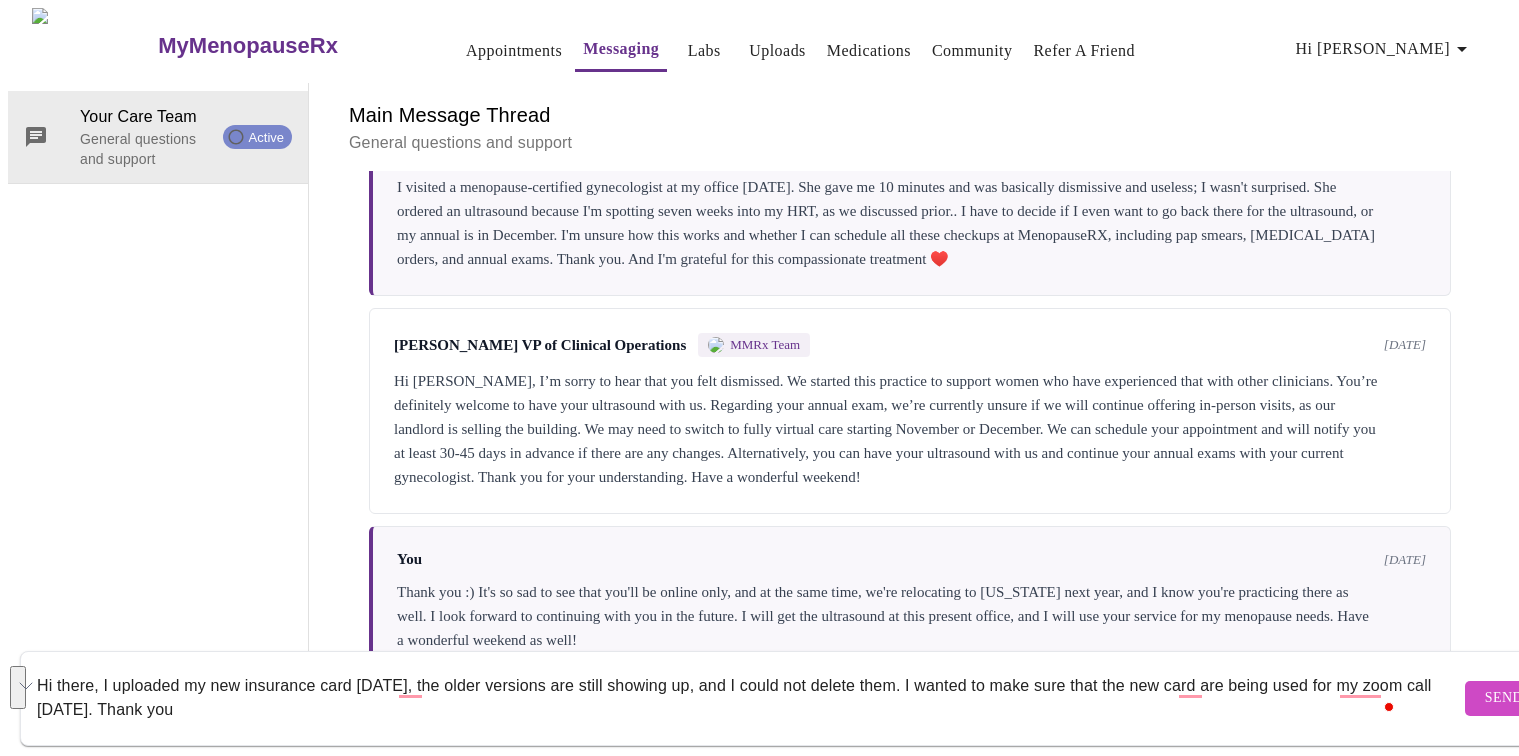 click at bounding box center [18, 687] 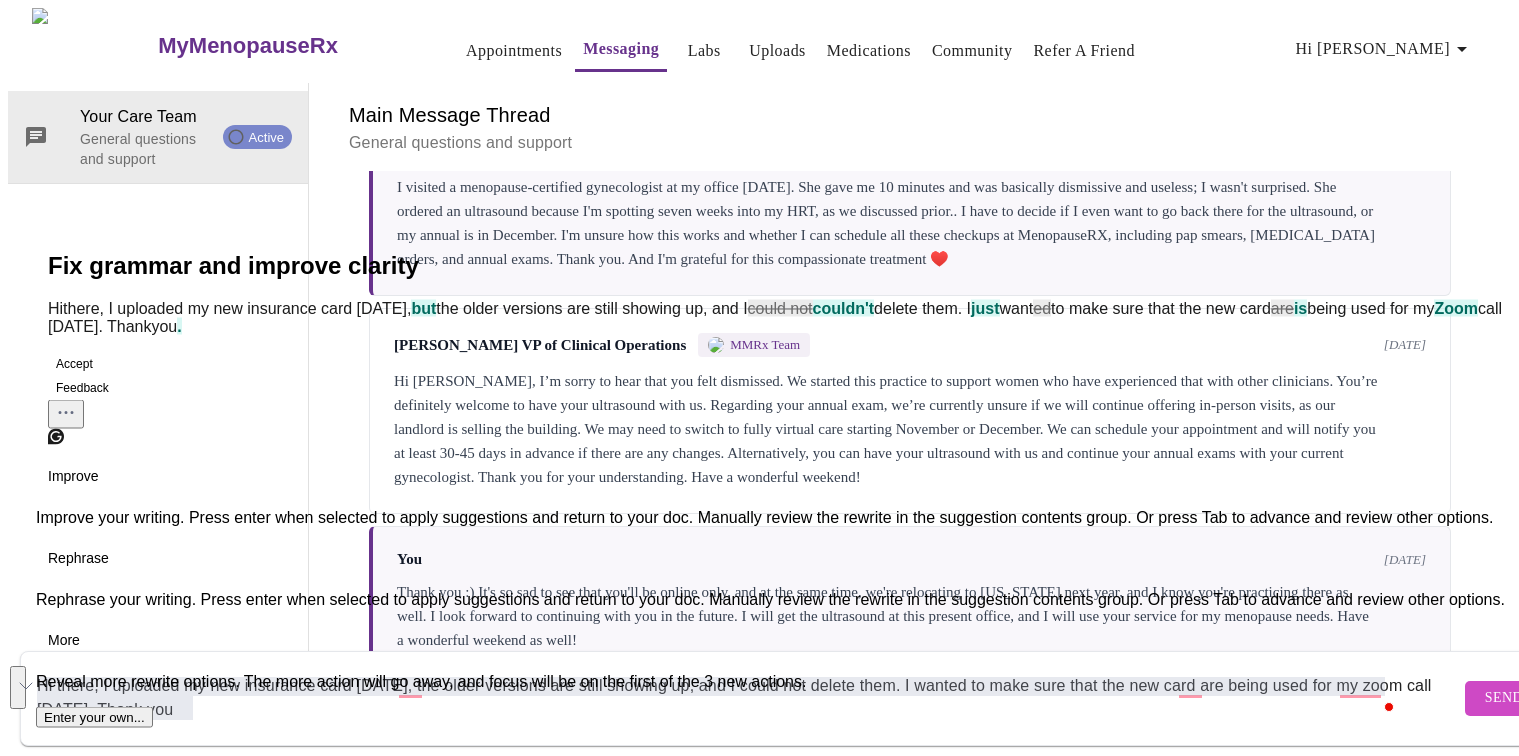 click on "Rephrase" at bounding box center [78, 558] 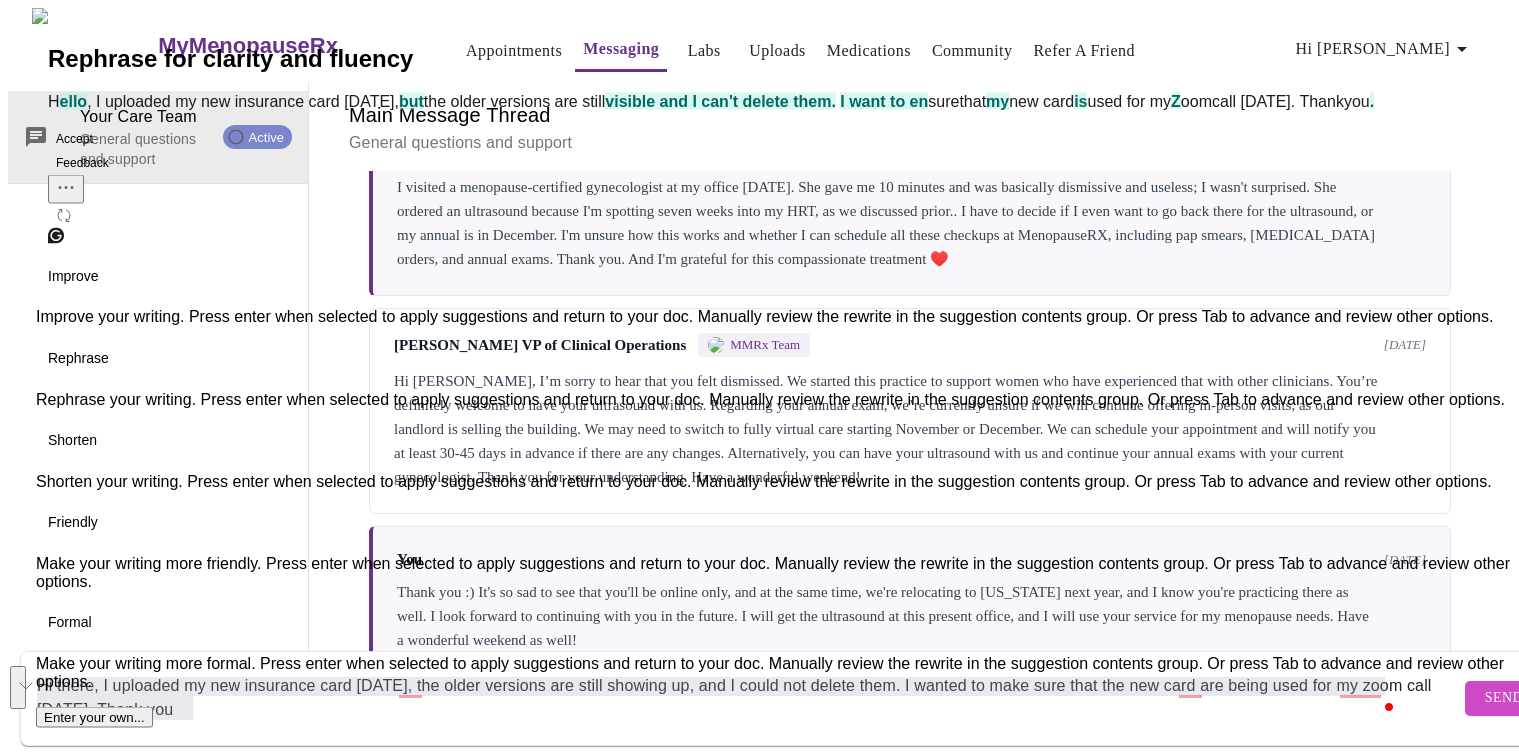 click on "Accept" 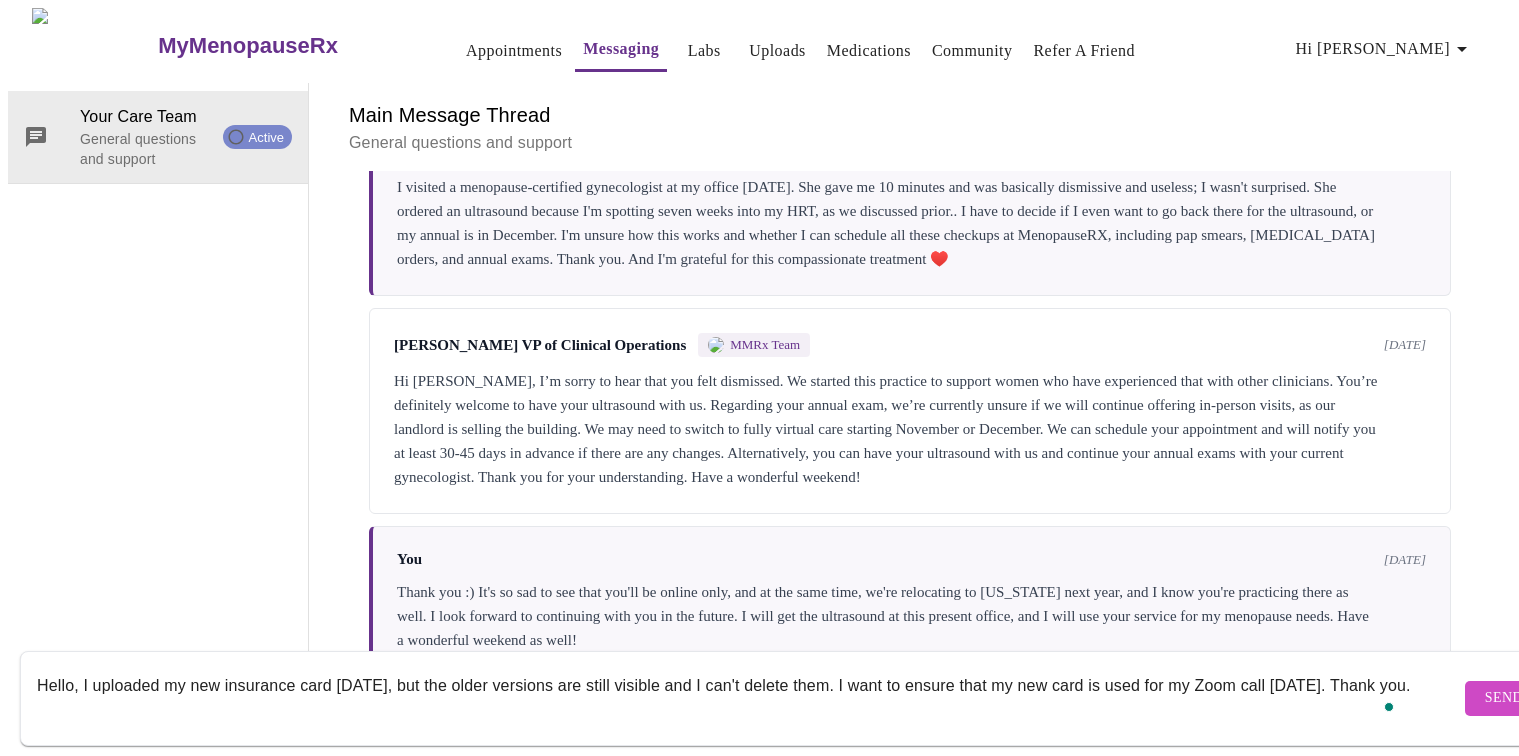 type on "Hello, I uploaded my new insurance card today, but the older versions are still visible and I can't delete them. I want to ensure that my new card is used for my Zoom call today. Thank you." 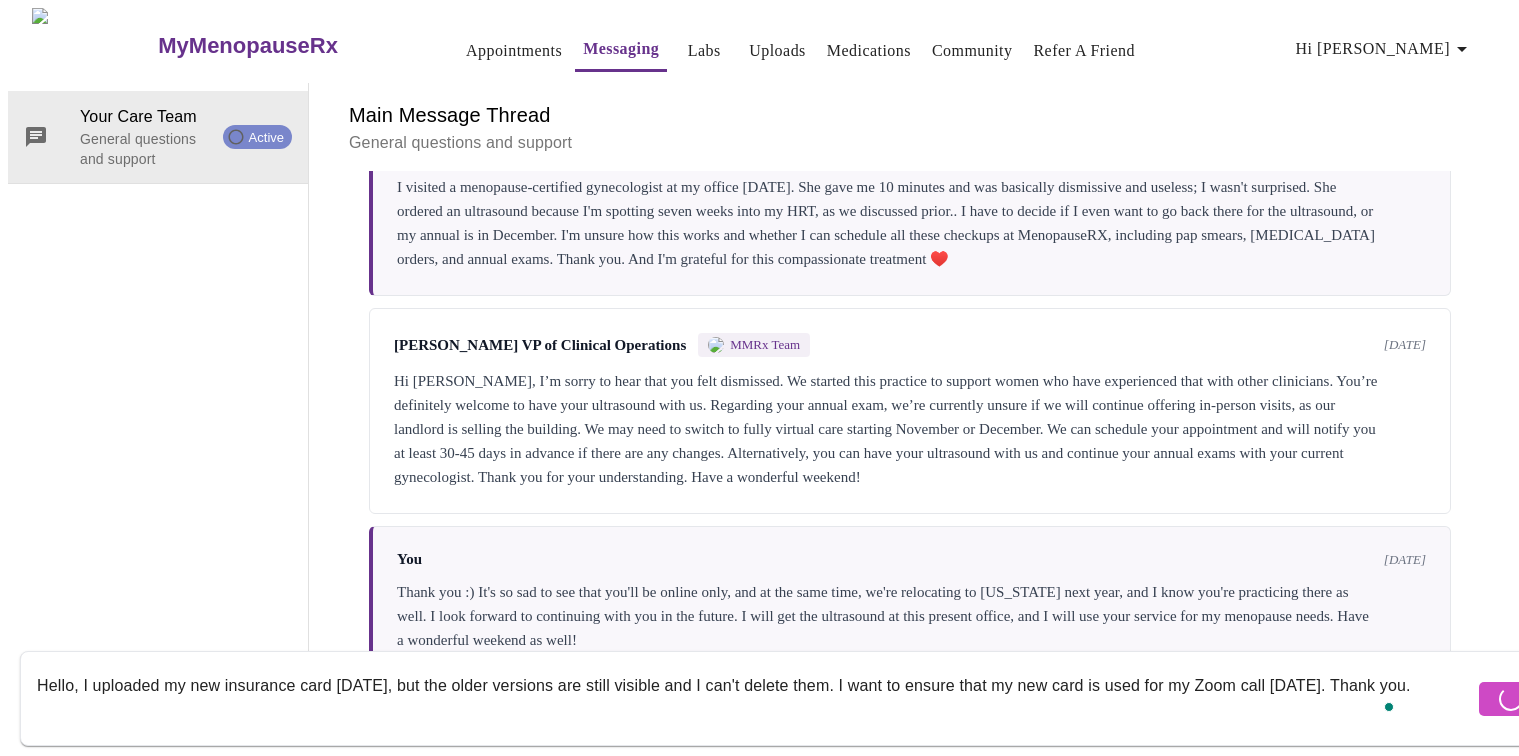 type 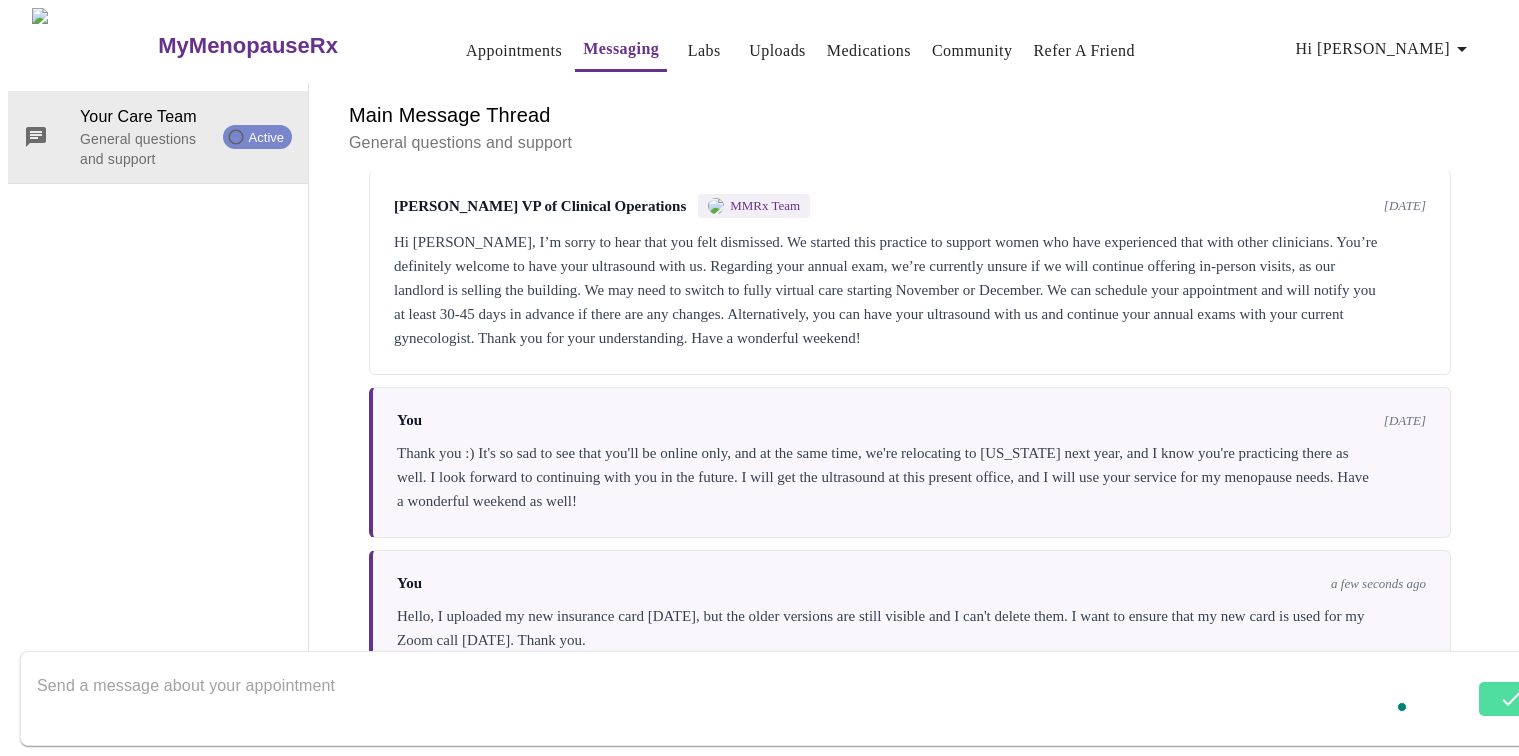 scroll, scrollTop: 7348, scrollLeft: 0, axis: vertical 